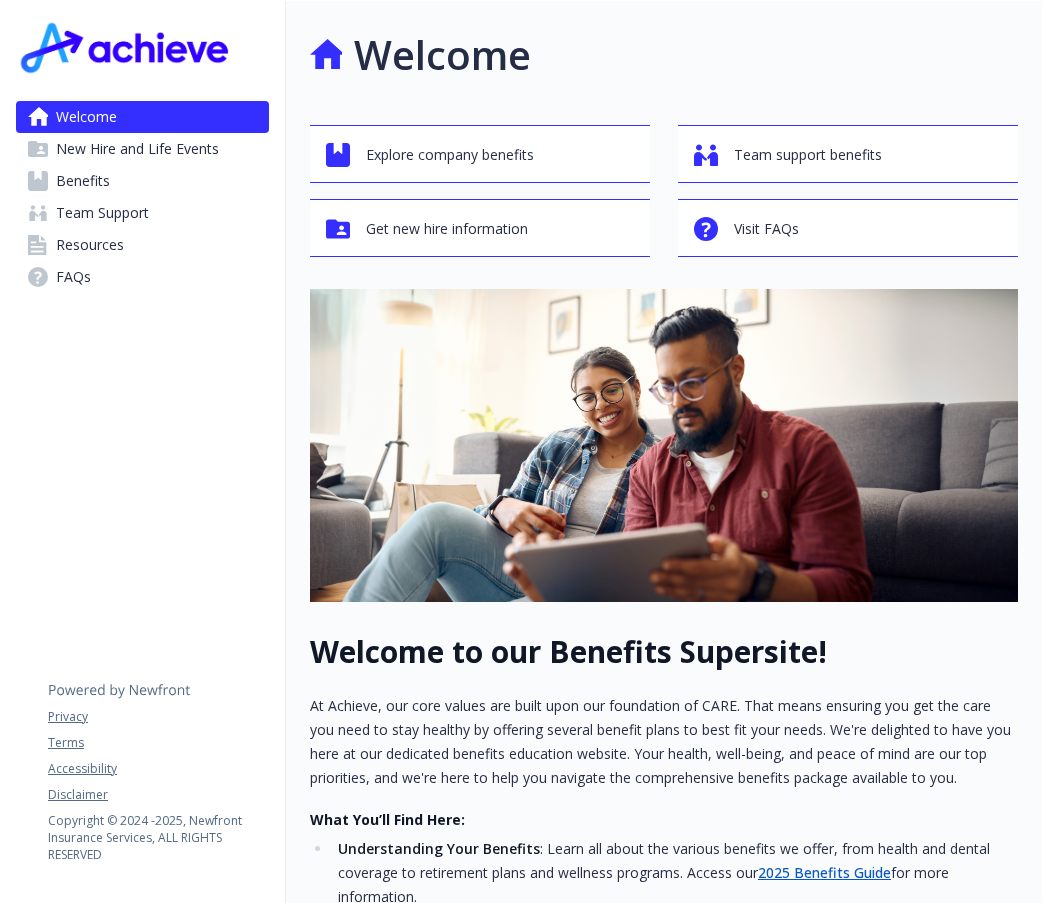 scroll, scrollTop: 0, scrollLeft: 0, axis: both 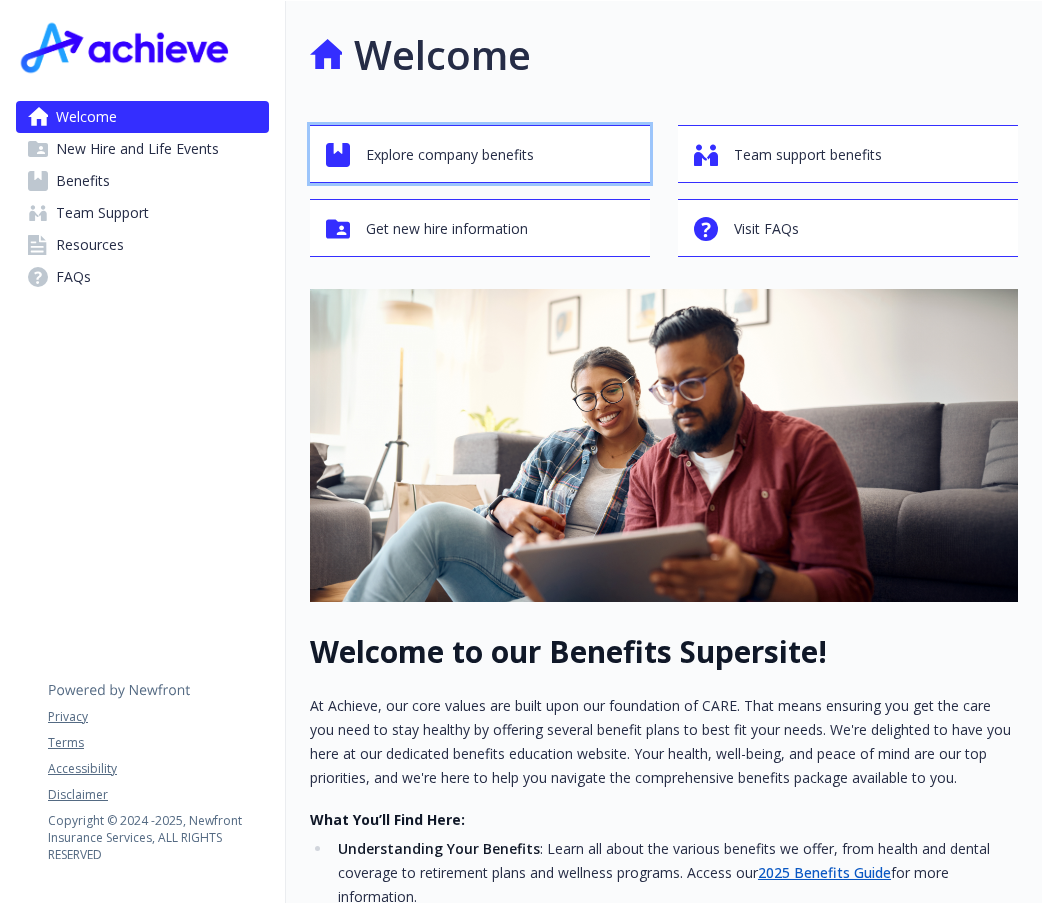 click on "Explore company benefits" at bounding box center [483, 155] 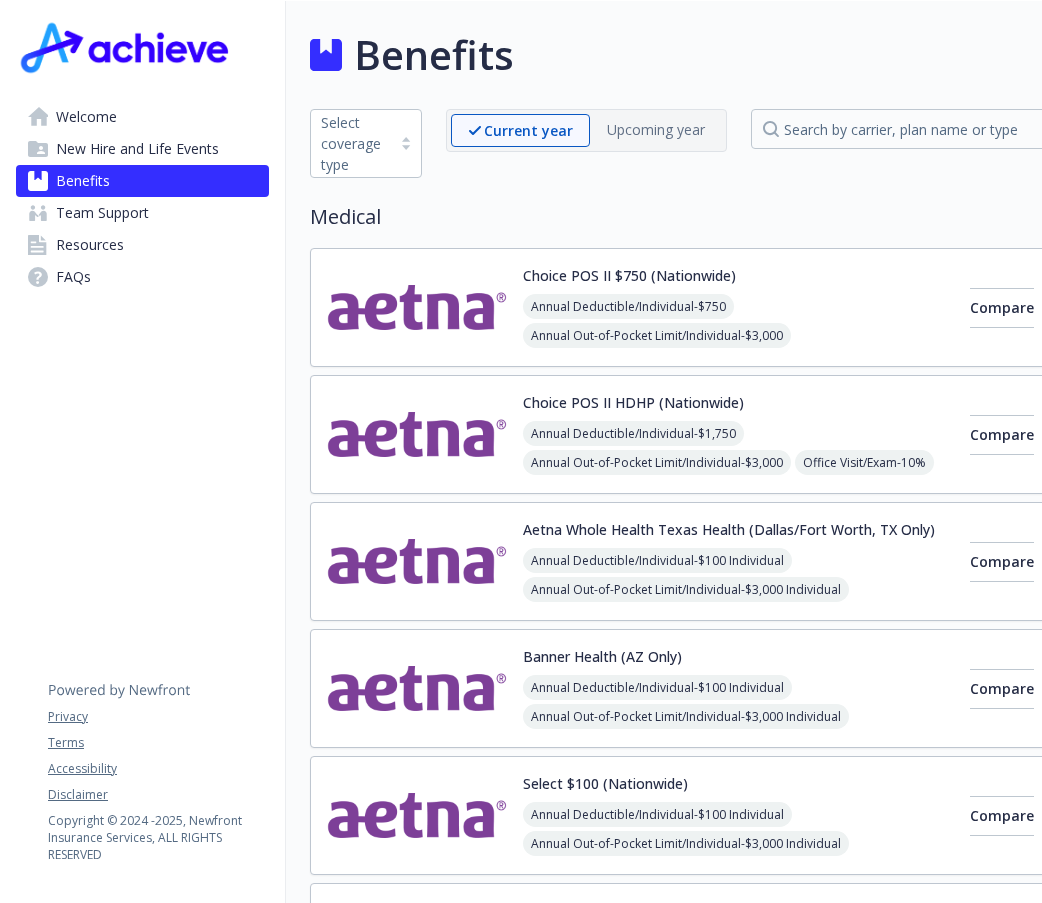 click on "Upcoming year" at bounding box center [656, 129] 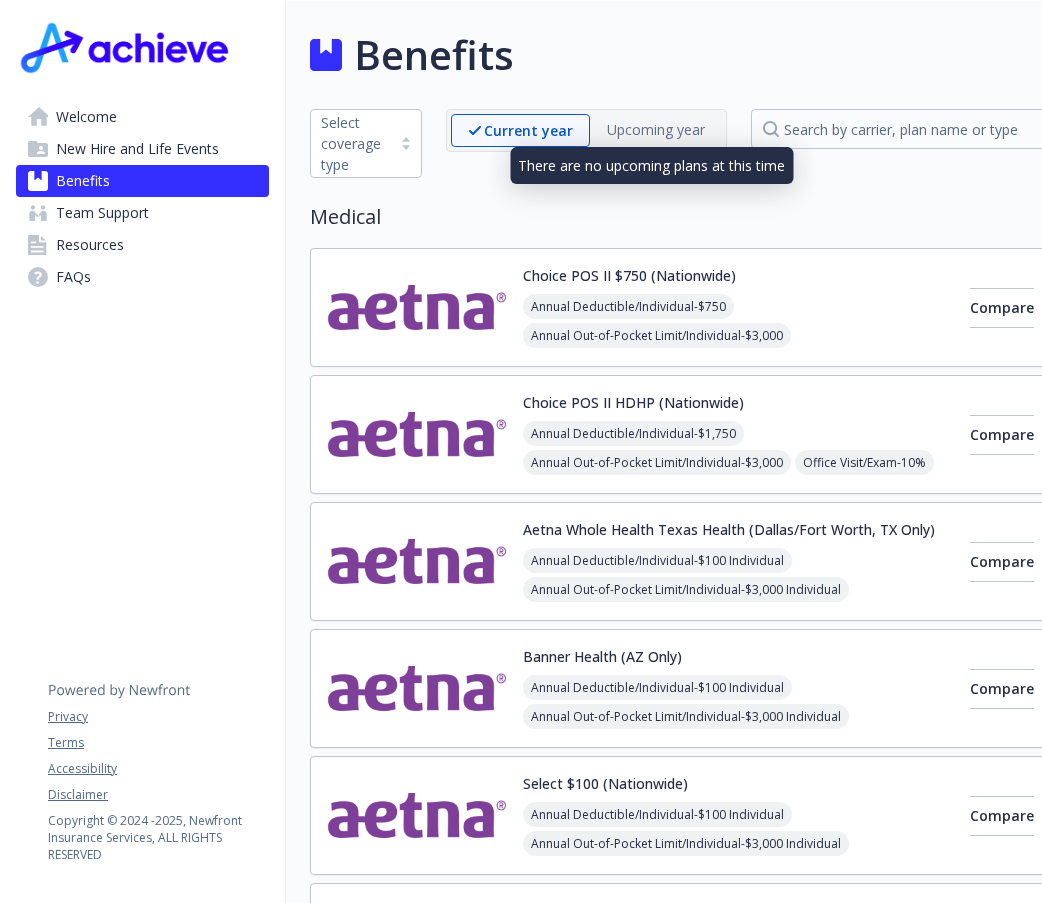 click on "Select coverage type" at bounding box center [351, 143] 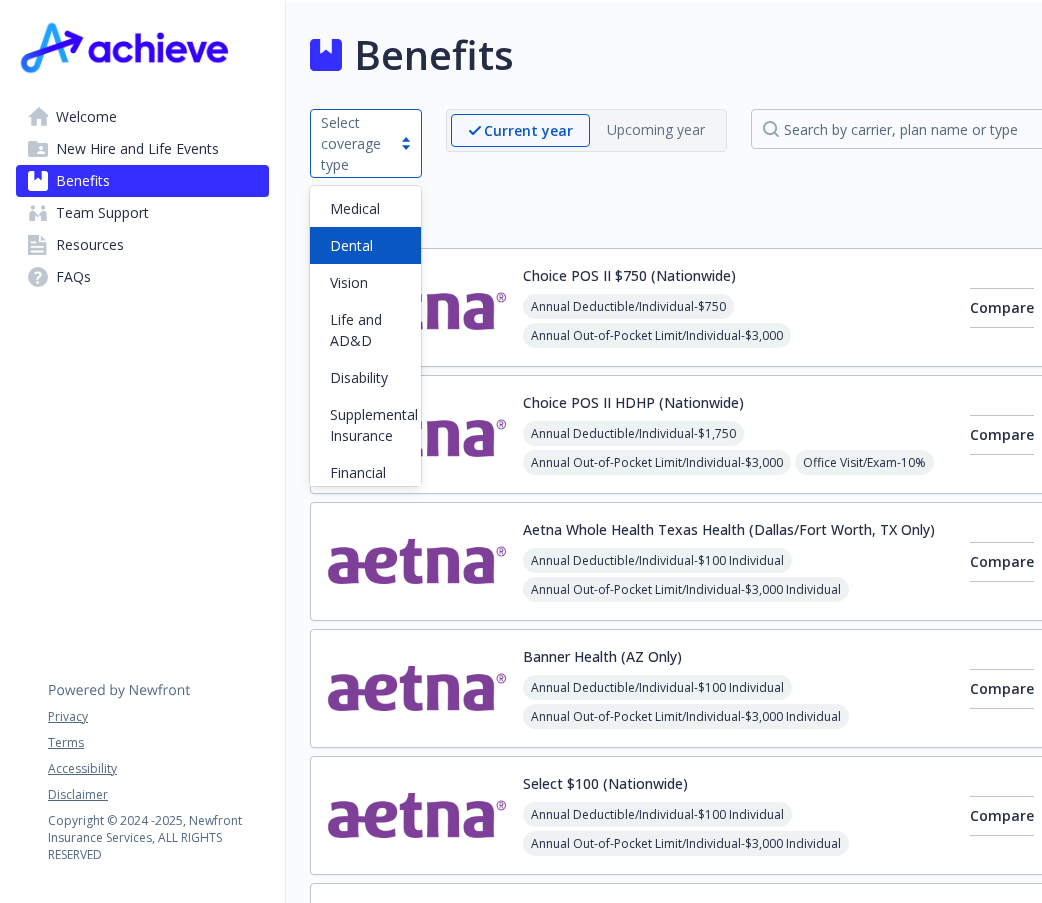 click on "Dental" at bounding box center [365, 245] 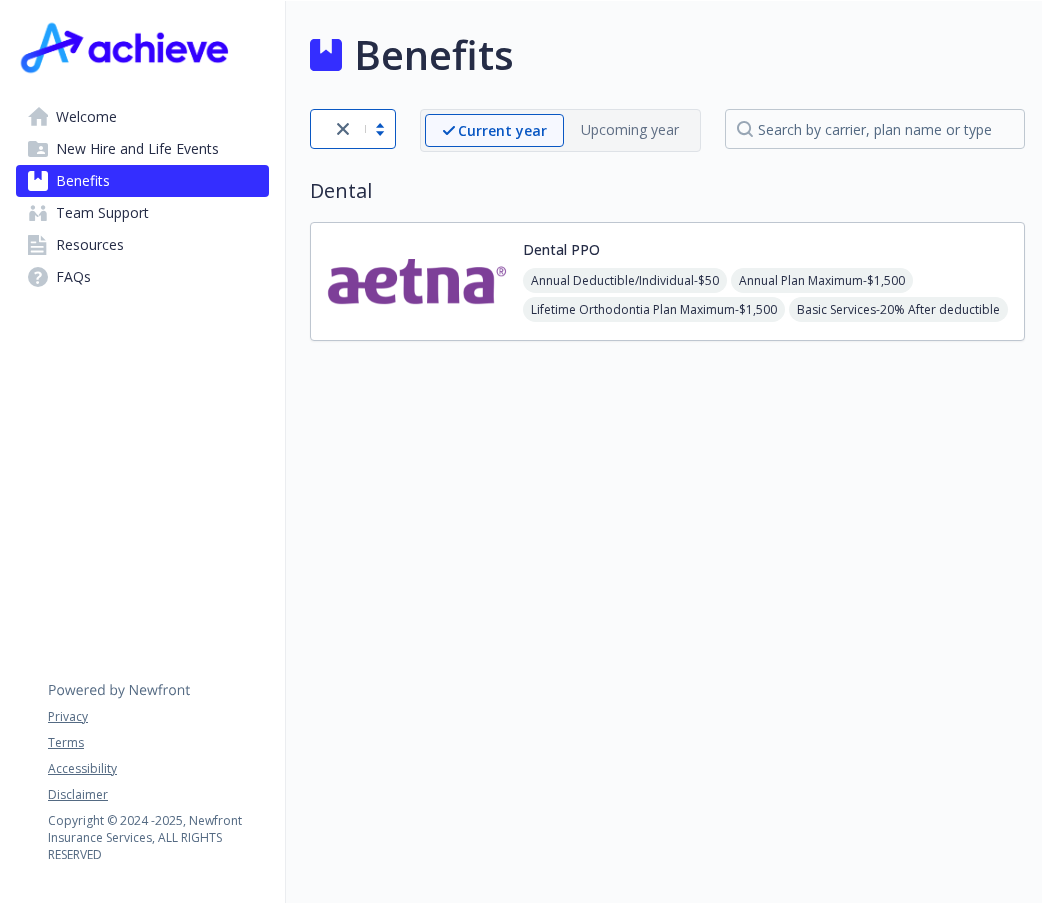 click on "Benefits option Dental, selected.   select coverage type is focused , press Down to open the menu,  Dental Current year Upcoming year Dental Dental PPO Annual Deductible/Individual  -  $50 Annual Plan Maximum  -  $1,500 Lifetime Orthodontia Plan Maximum  -  $1,500 Basic Services  -  20% After deductible Major Services  -  50% After deductible Orthodontia Services  -  50%" at bounding box center (667, 183) 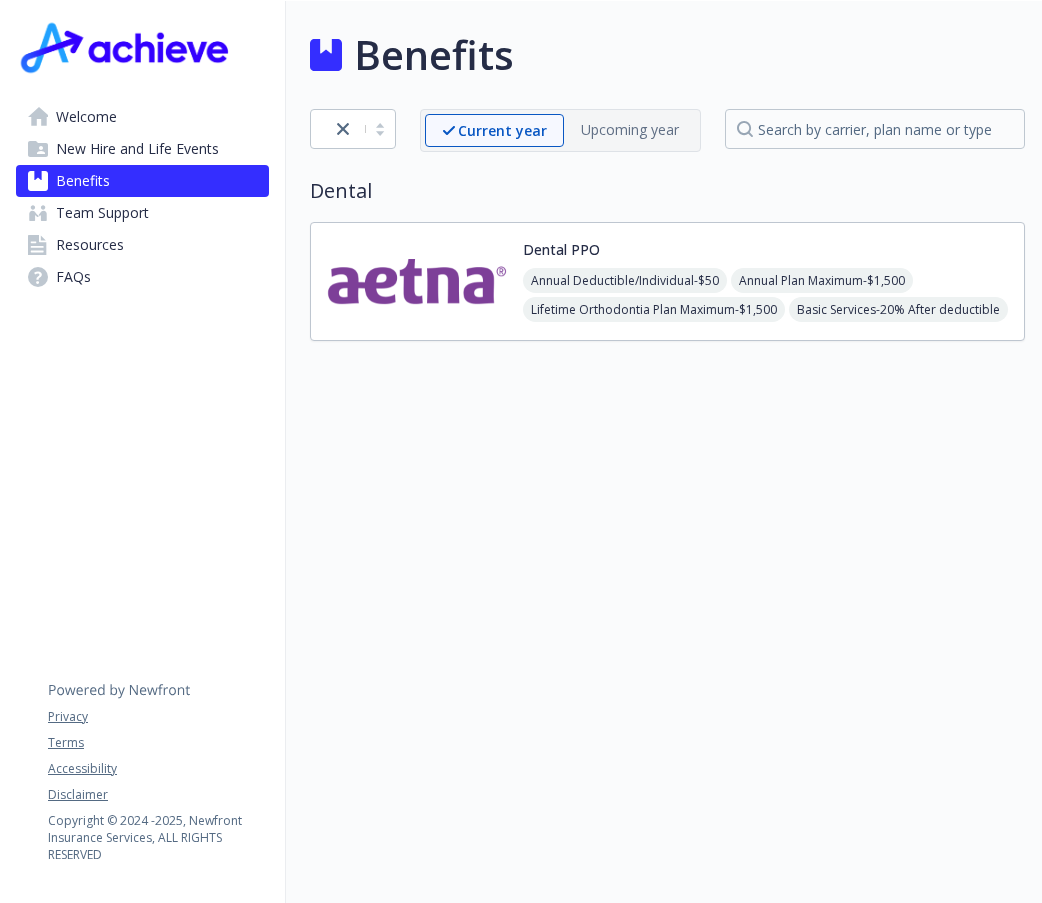 click at bounding box center (363, 129) 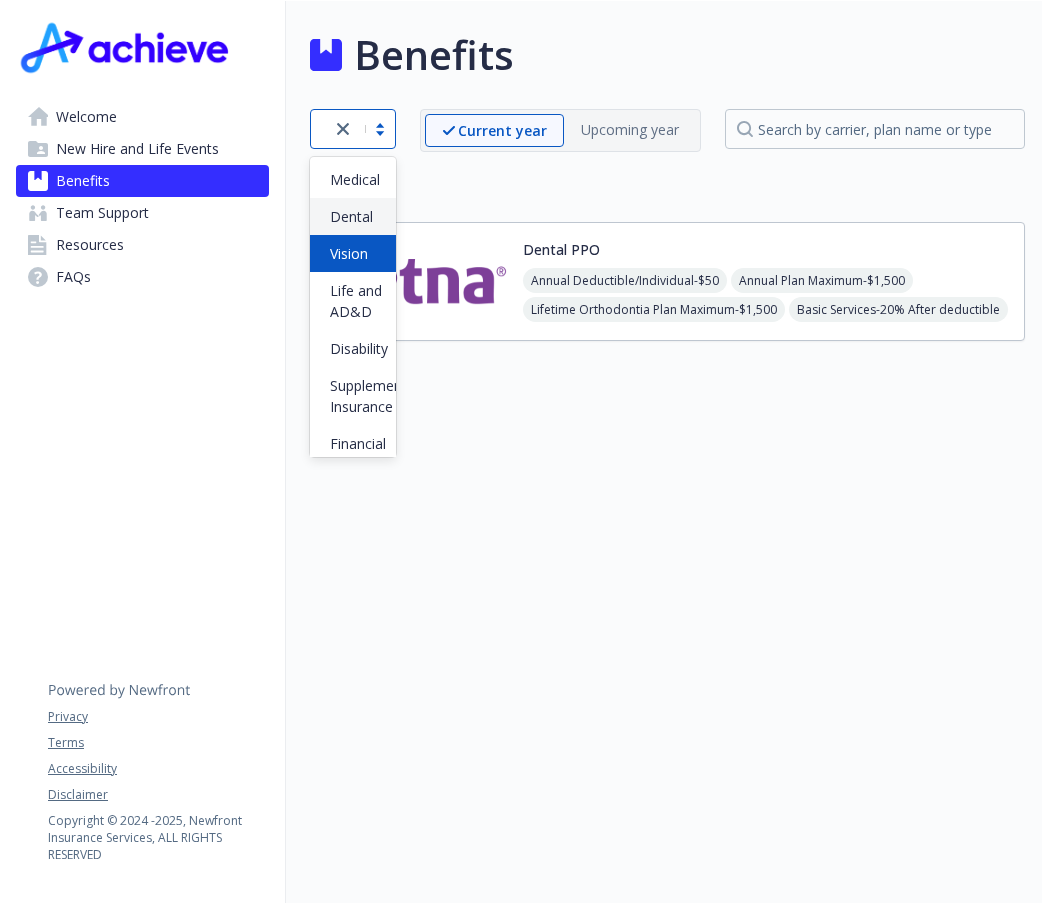 click on "Vision" at bounding box center [349, 253] 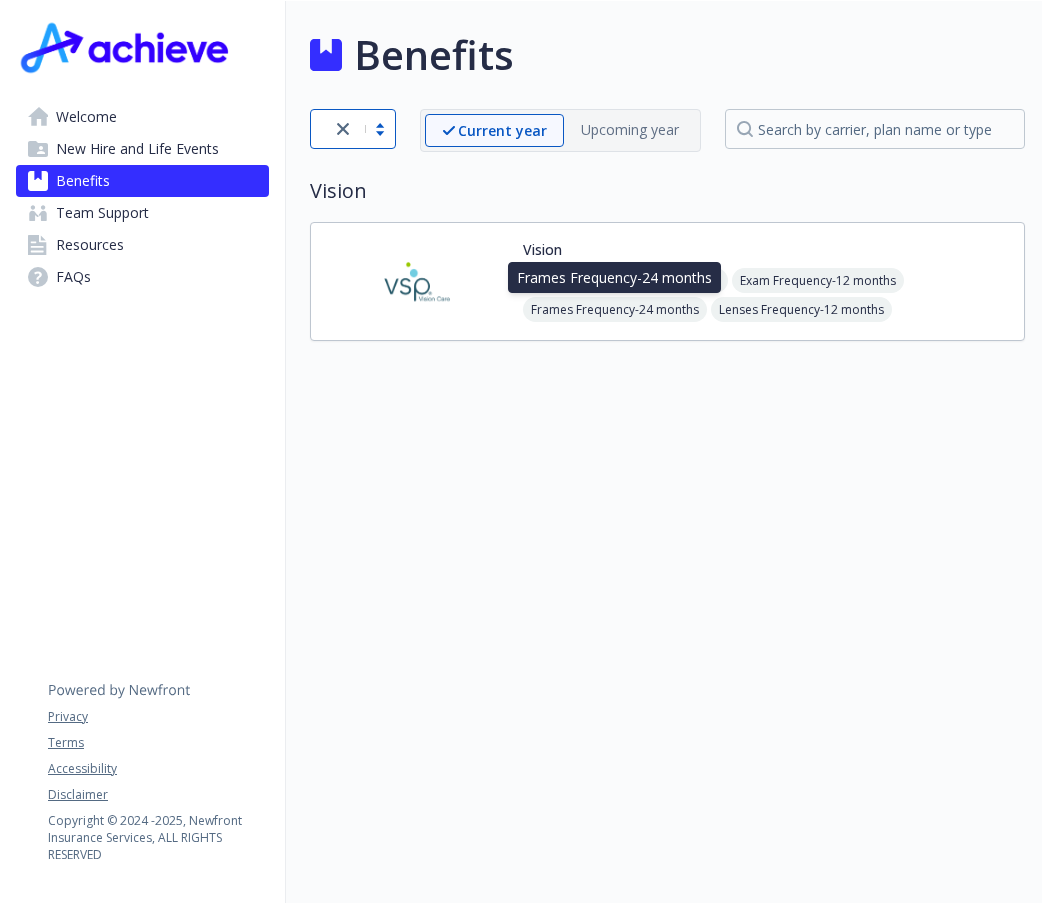 click at bounding box center [417, 281] 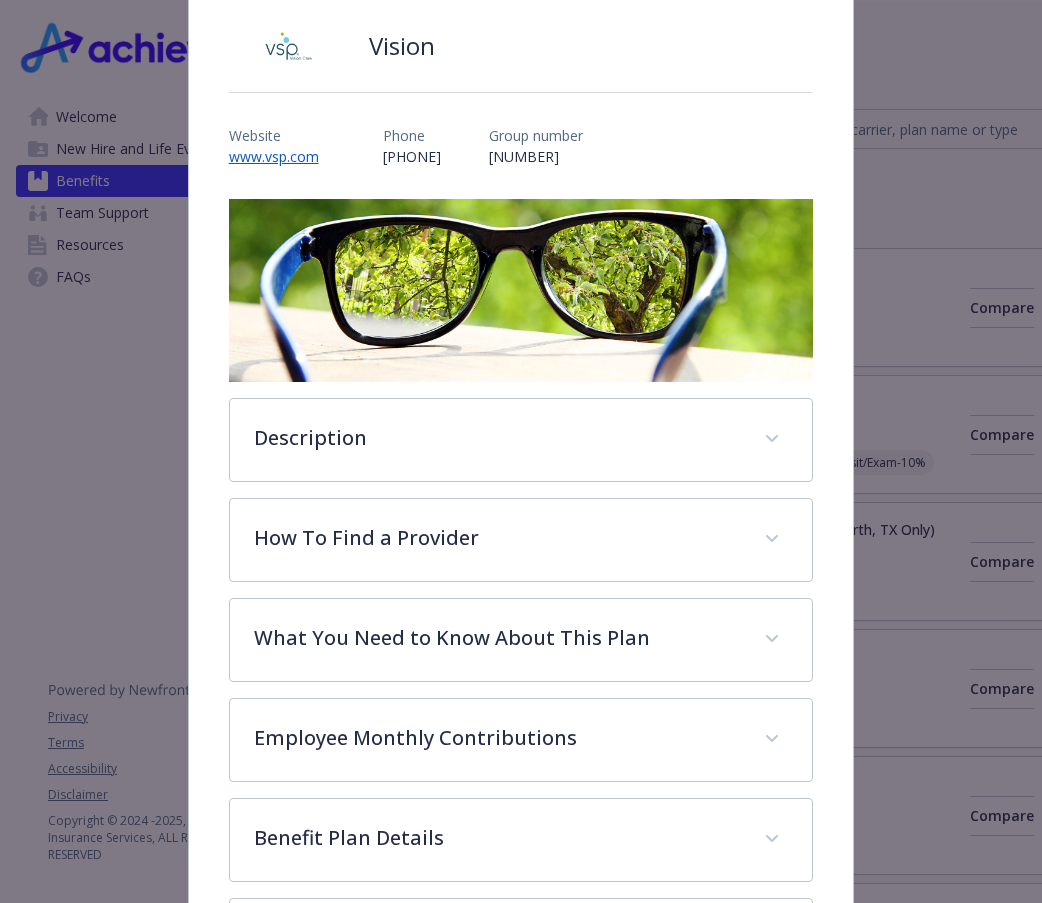 scroll, scrollTop: 260, scrollLeft: 0, axis: vertical 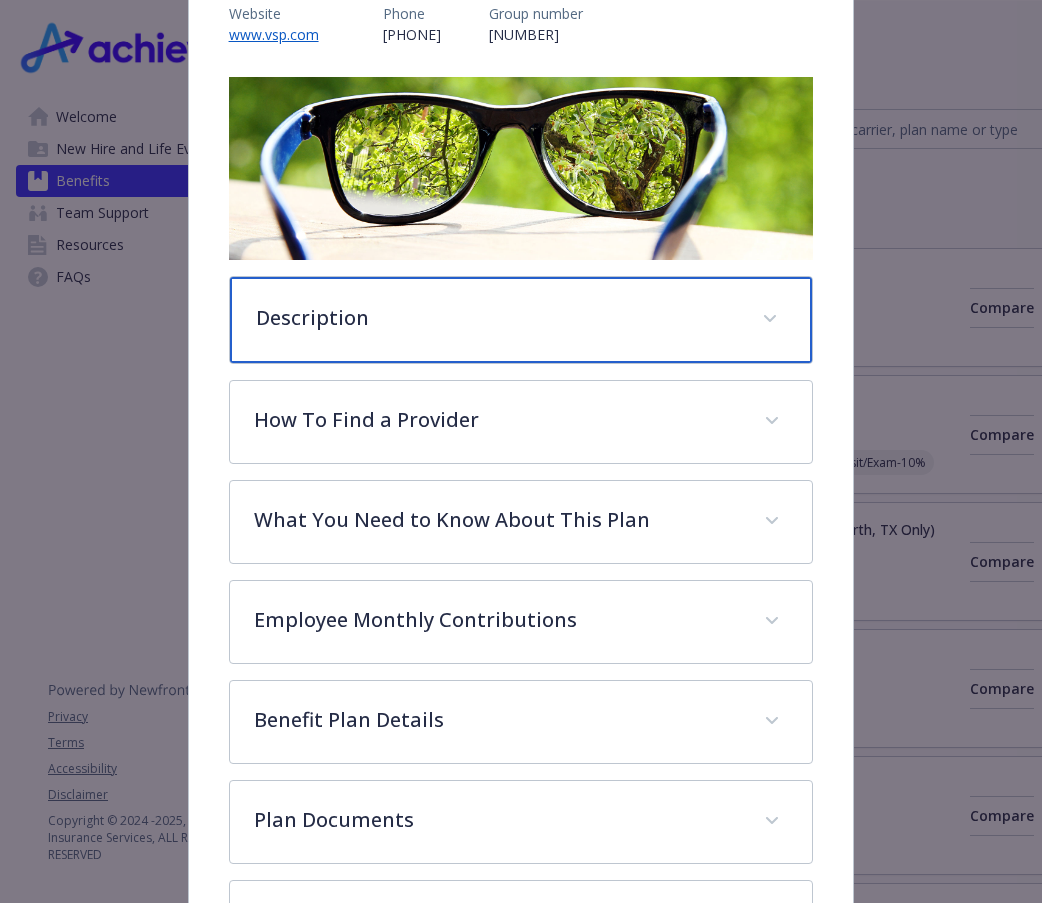 click on "Description" at bounding box center (497, 318) 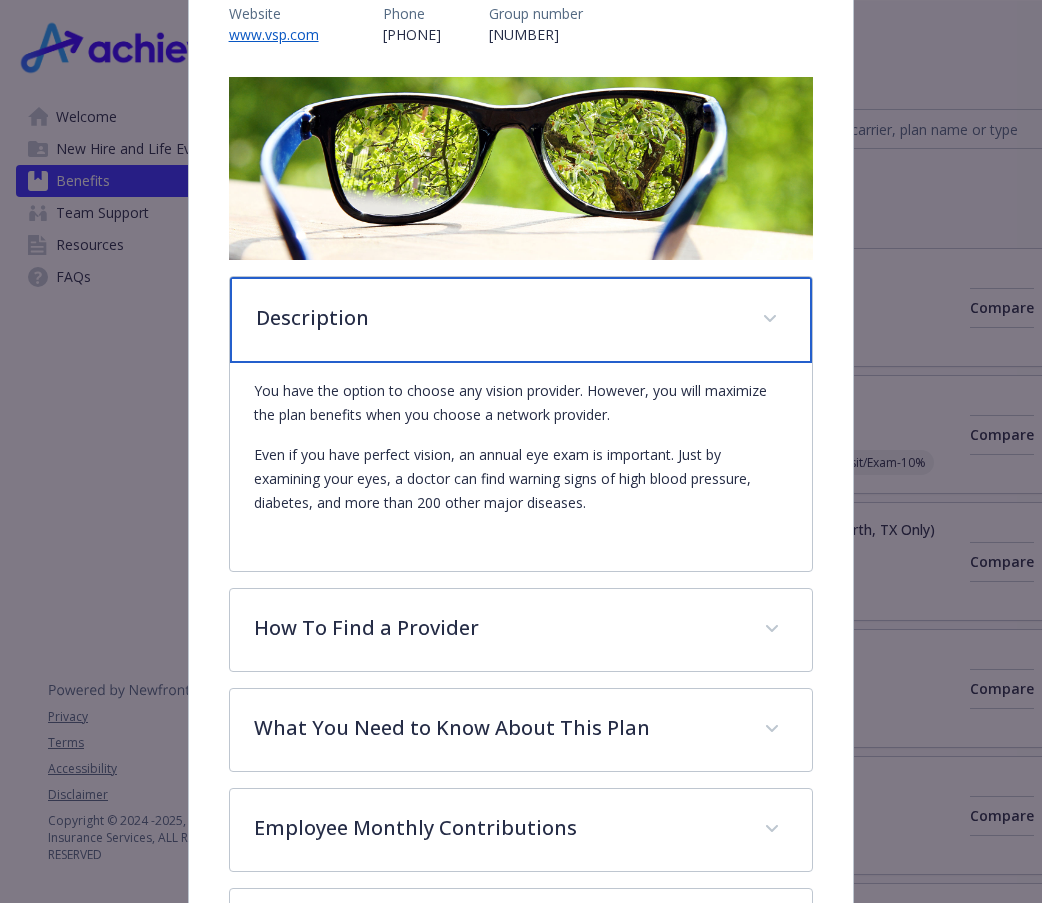 click on "Description" at bounding box center (497, 318) 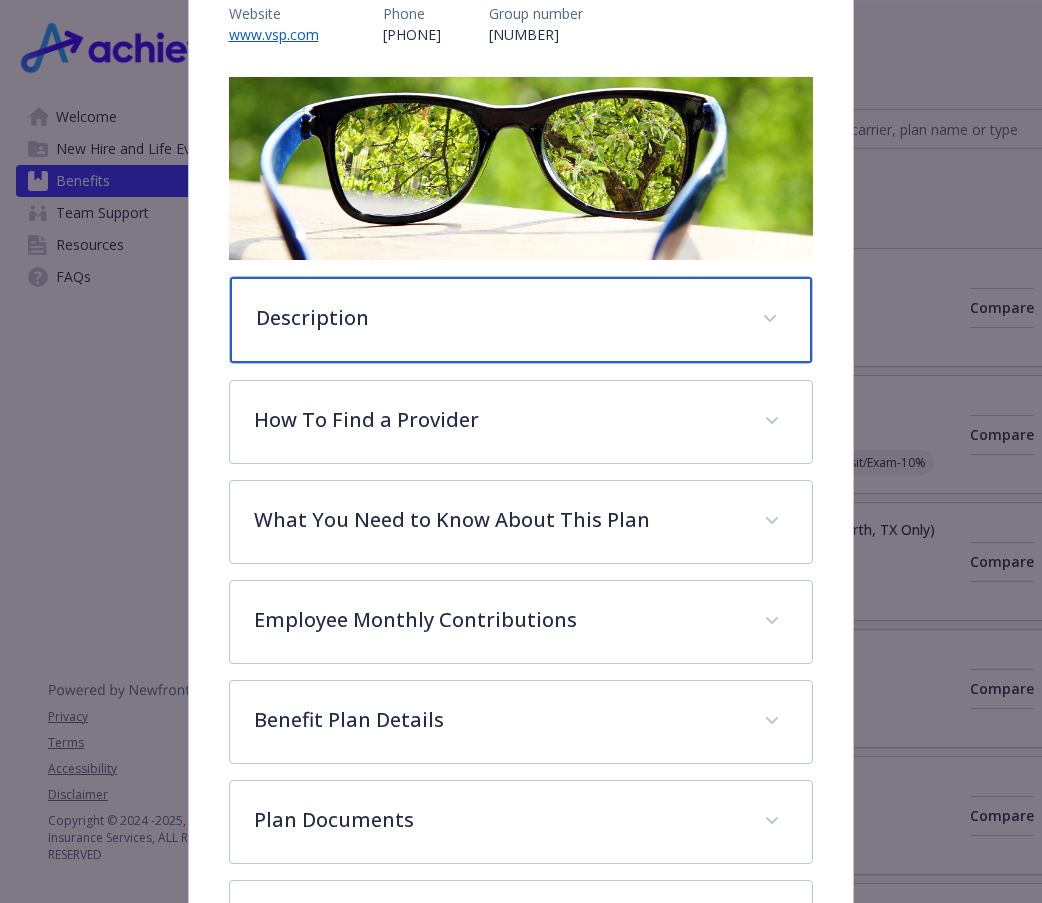 click on "Description" at bounding box center [497, 318] 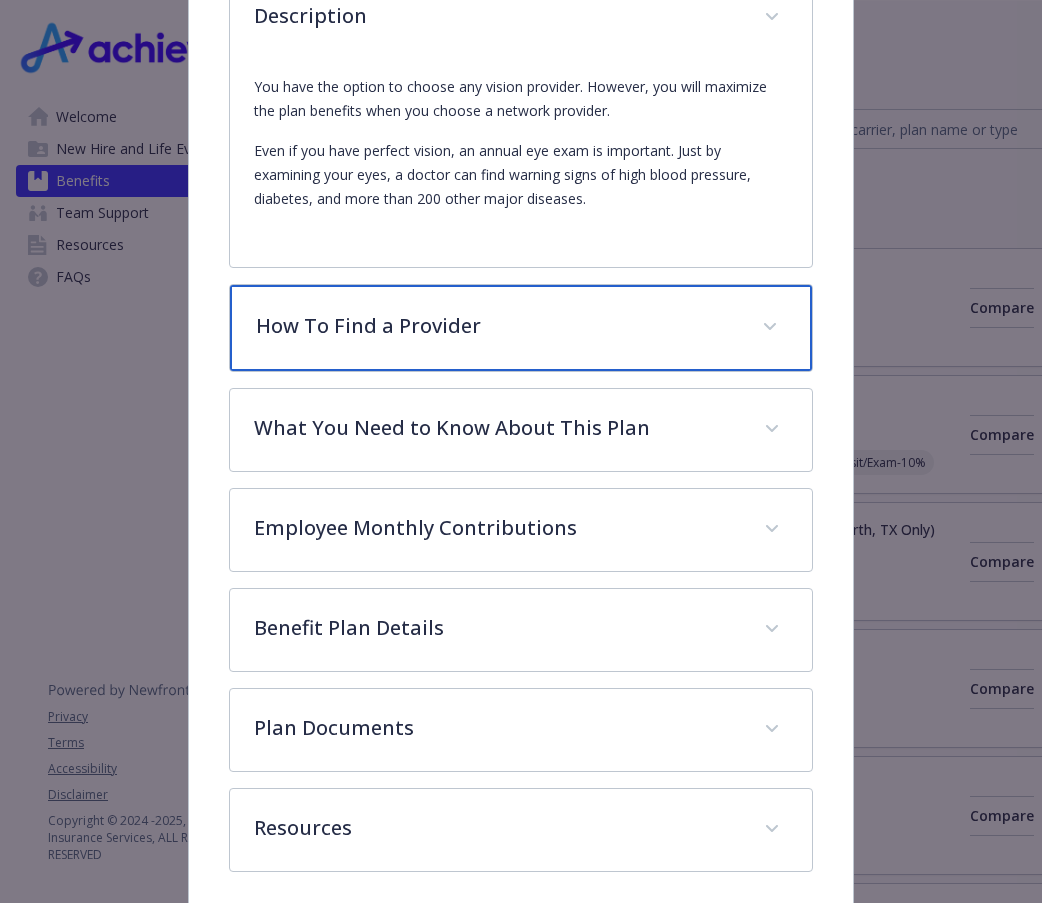 click on "How To Find a Provider" at bounding box center [497, 326] 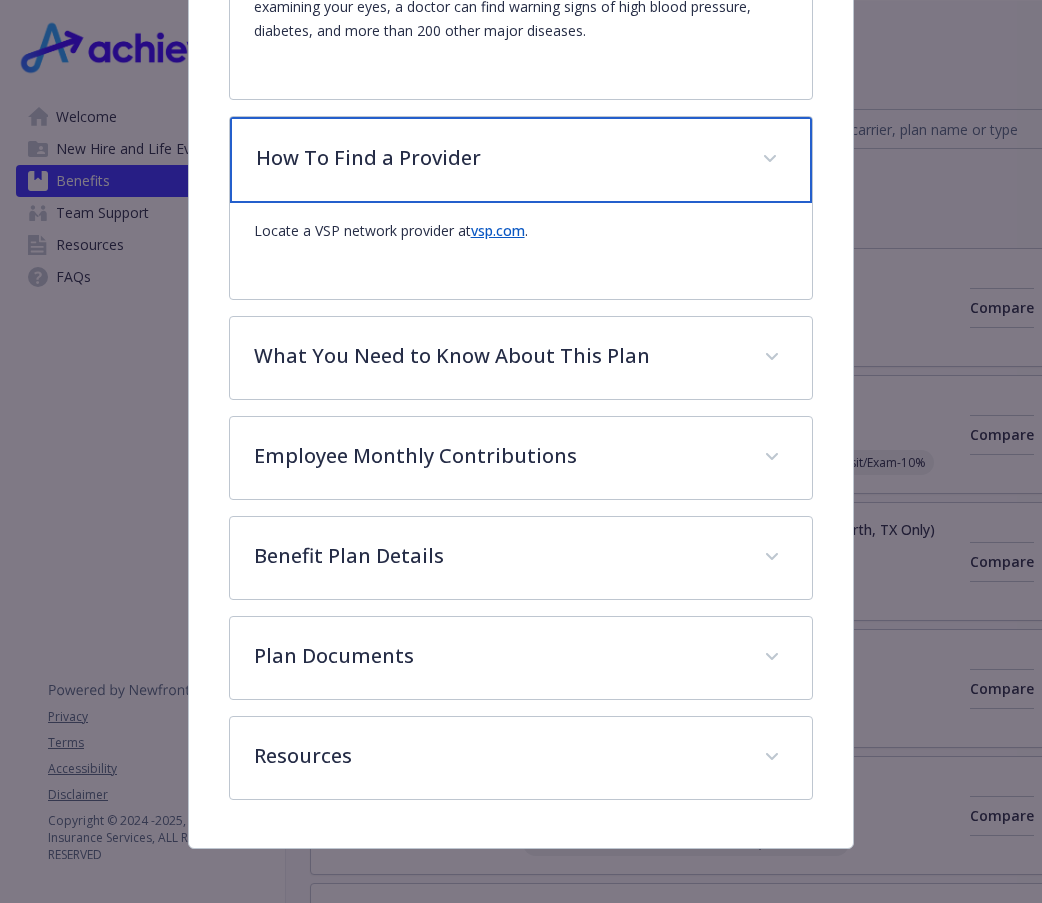 scroll, scrollTop: 735, scrollLeft: 0, axis: vertical 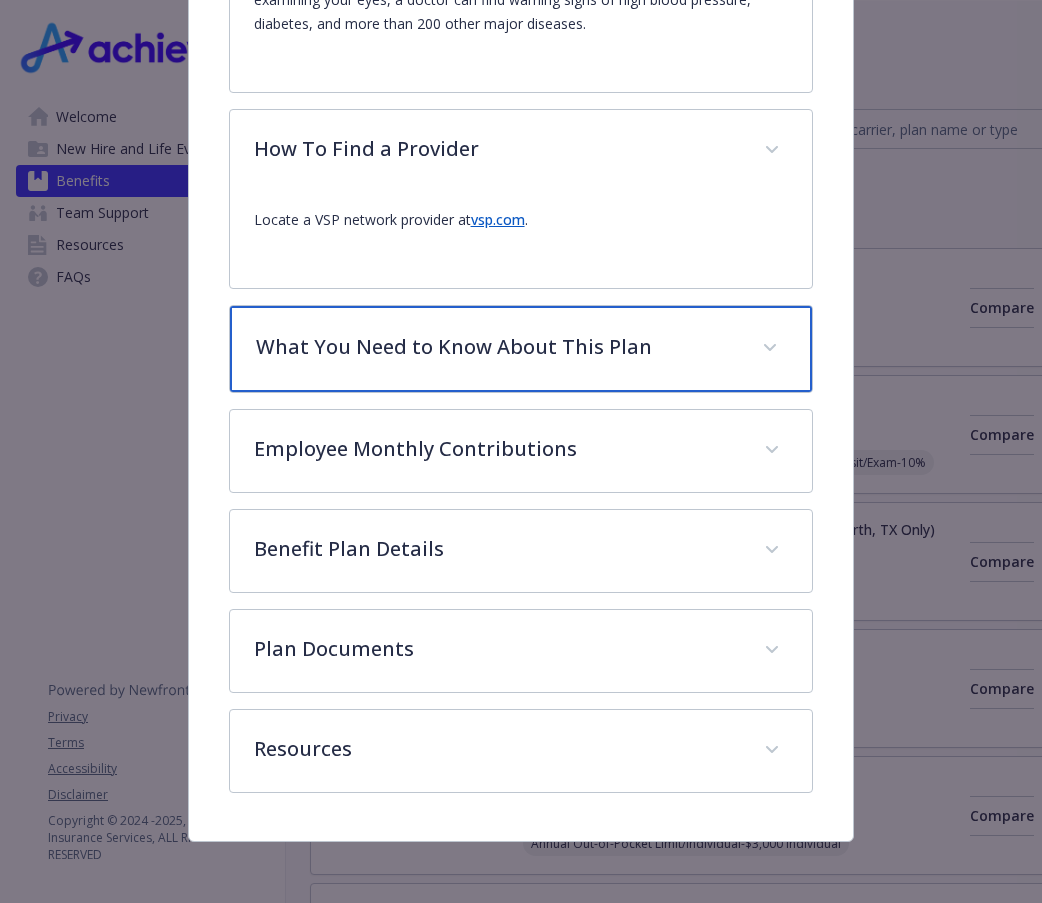 click on "What You Need to Know About This Plan" at bounding box center [497, 347] 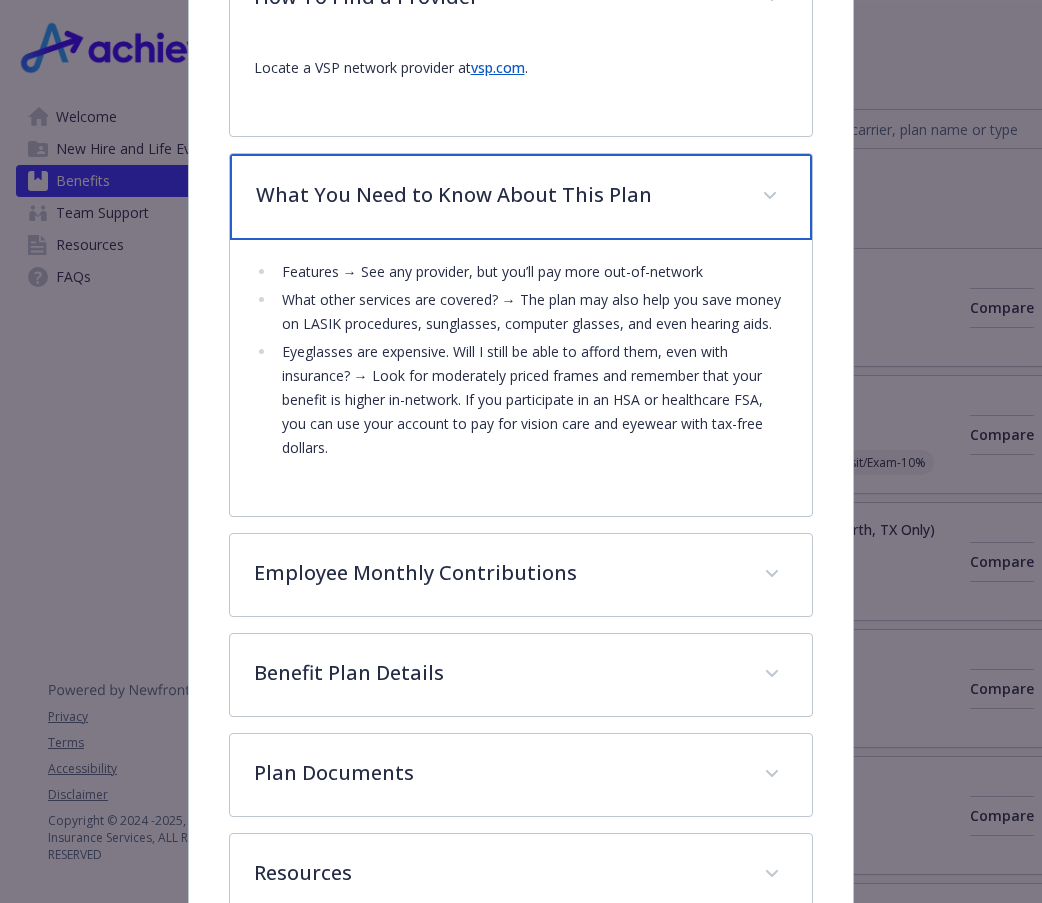 scroll, scrollTop: 935, scrollLeft: 0, axis: vertical 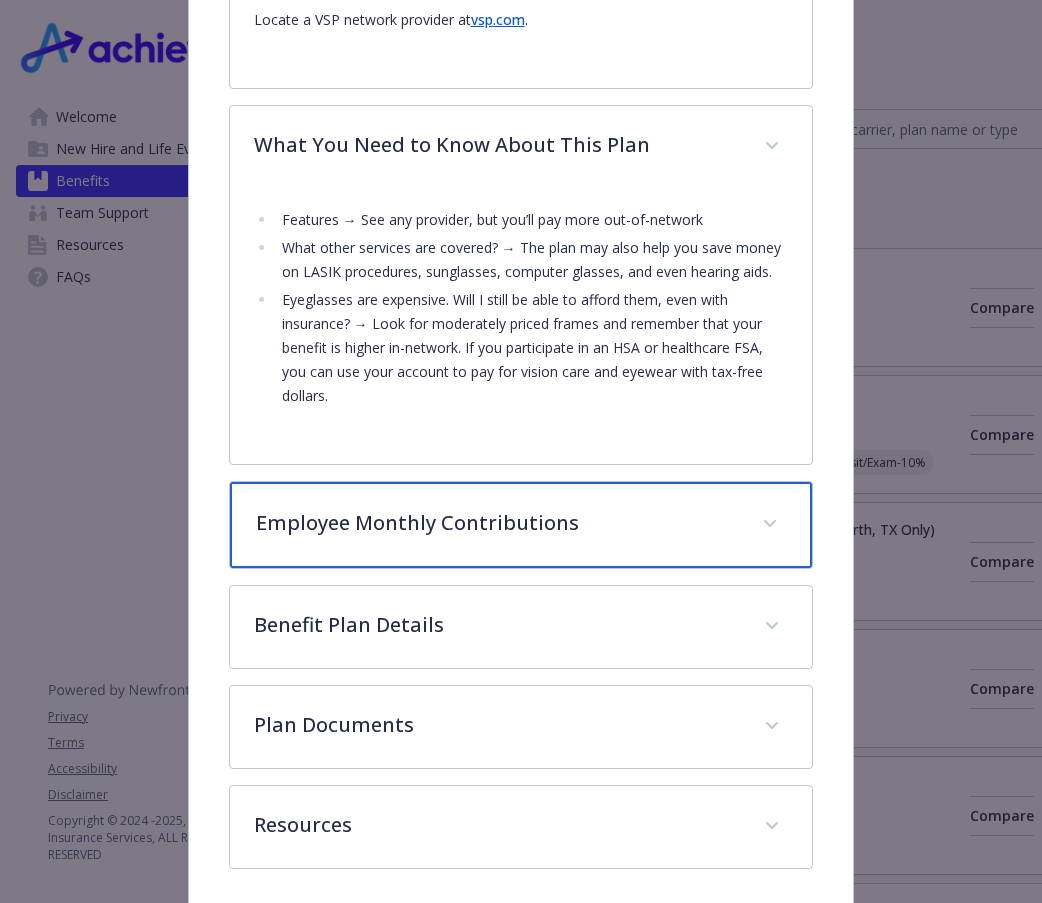 click on "Employee Monthly Contributions" at bounding box center (521, 525) 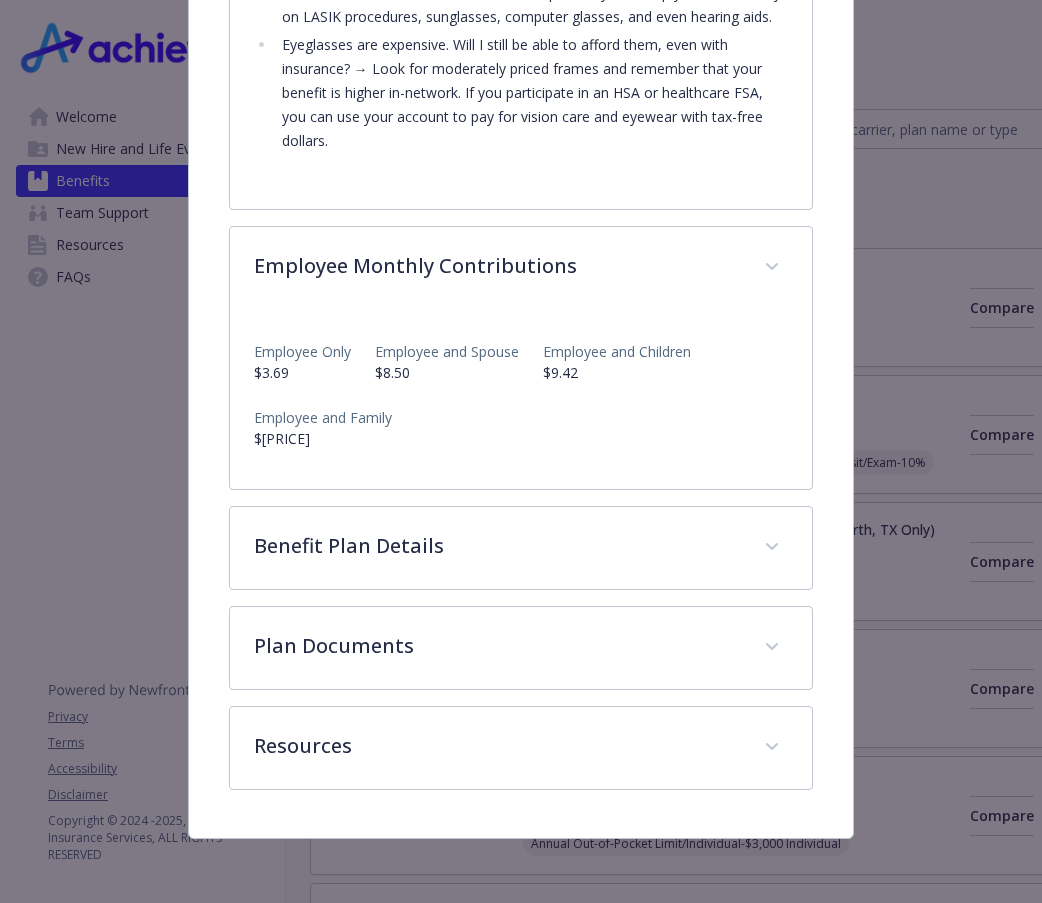 click on "Employee Only $[PRICE] Employee and Spouse $[PRICE] Employee and Children $[PRICE] Employee and Family $[PRICE]" at bounding box center (521, 399) 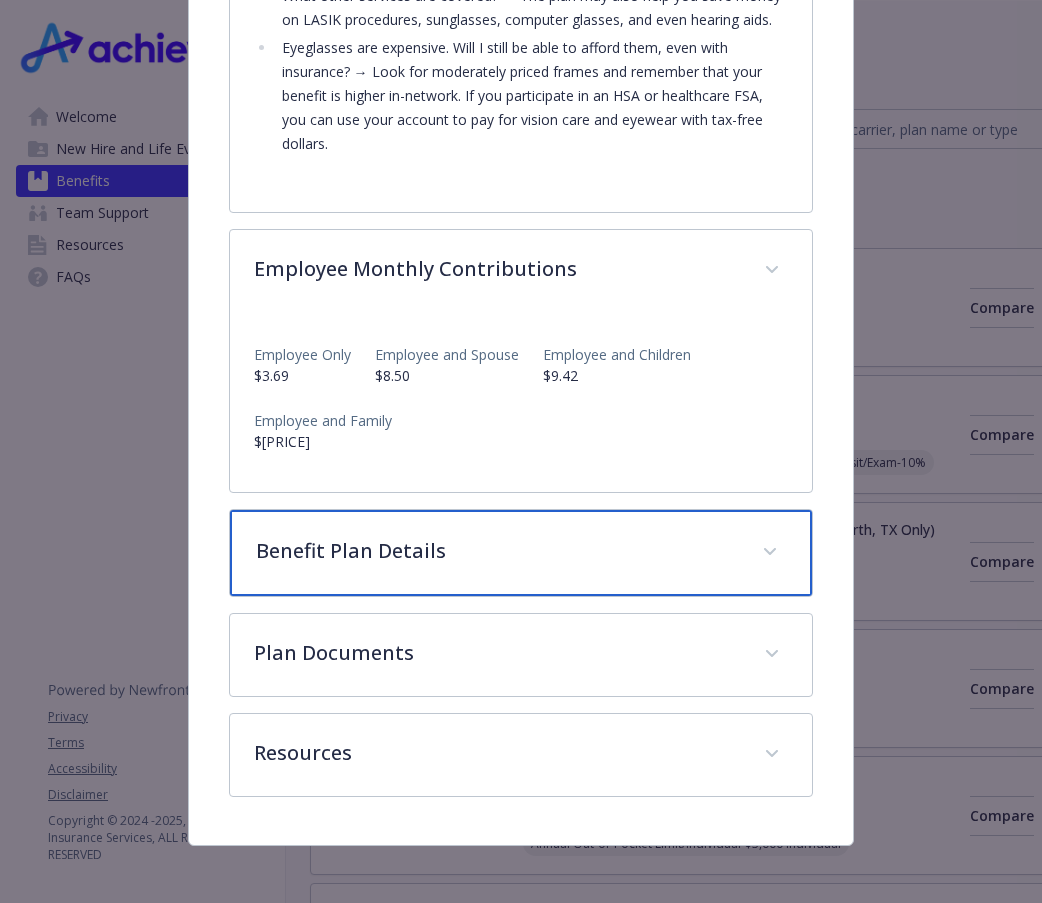 click on "Benefit Plan Details" at bounding box center (521, 553) 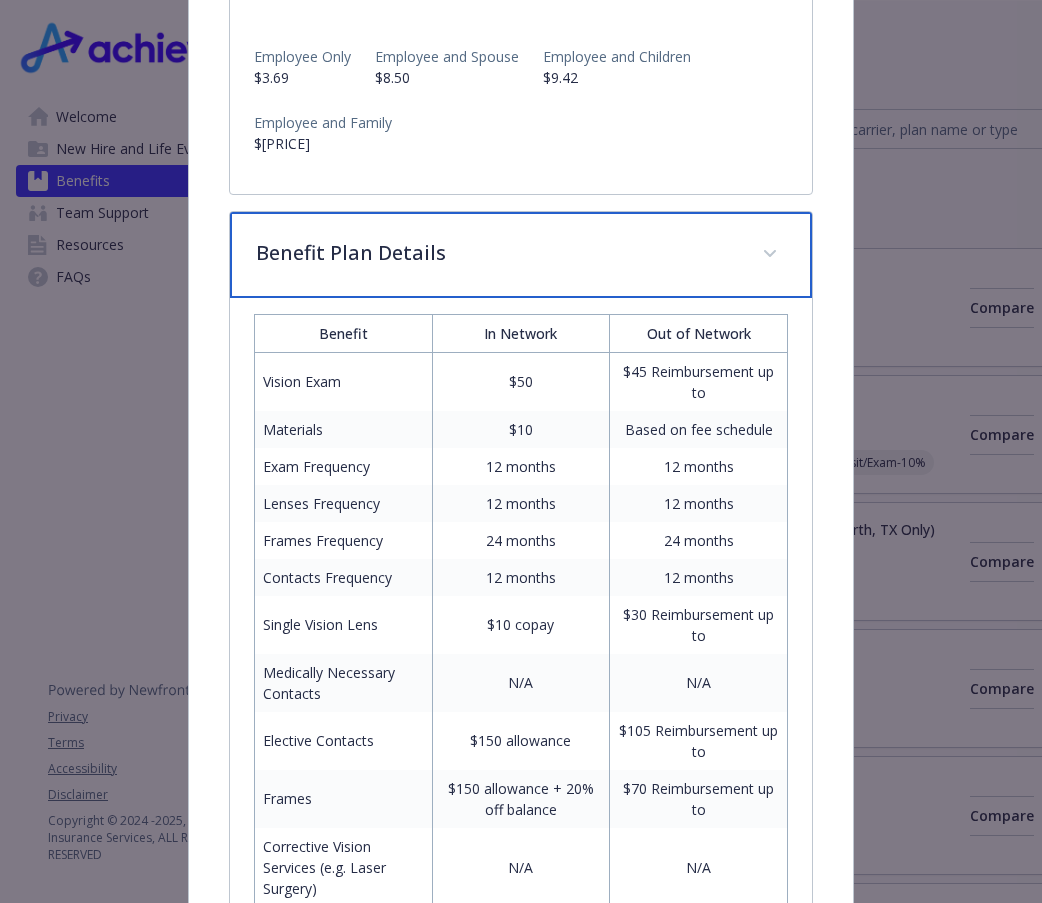 scroll, scrollTop: 1587, scrollLeft: 0, axis: vertical 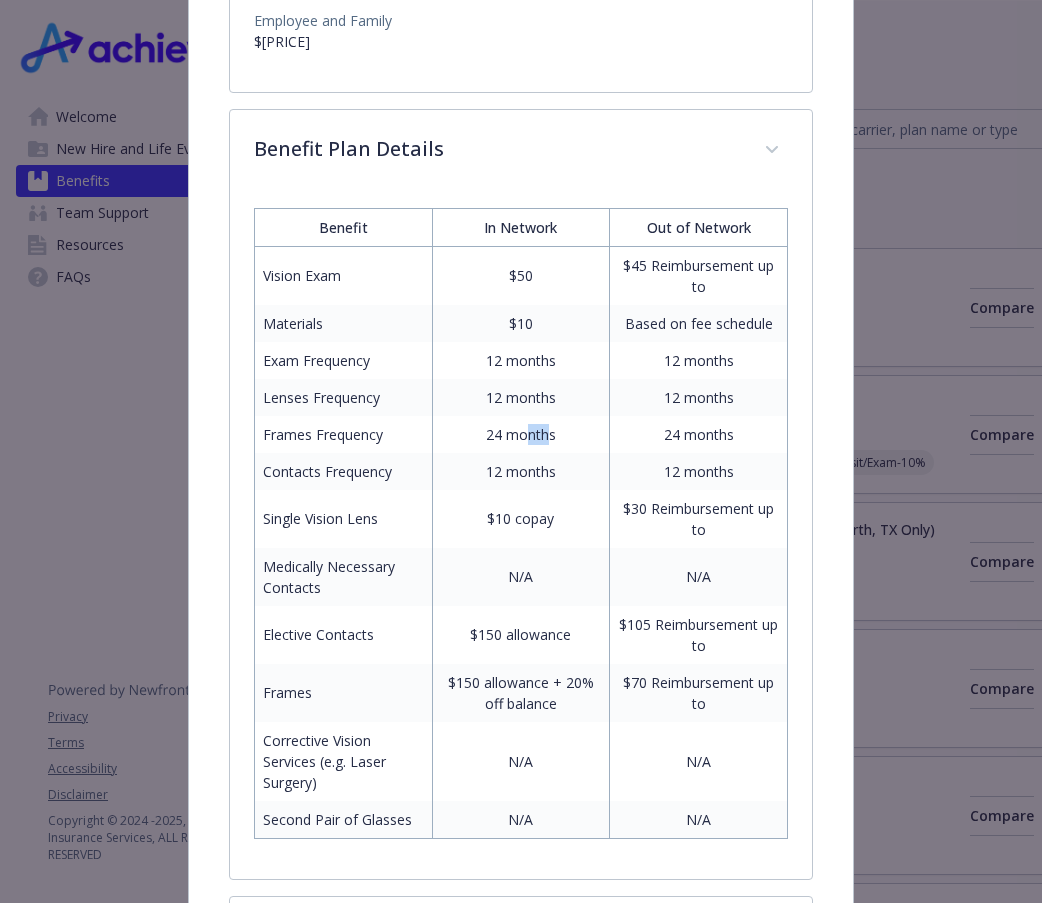 drag, startPoint x: 542, startPoint y: 441, endPoint x: 519, endPoint y: 437, distance: 23.345236 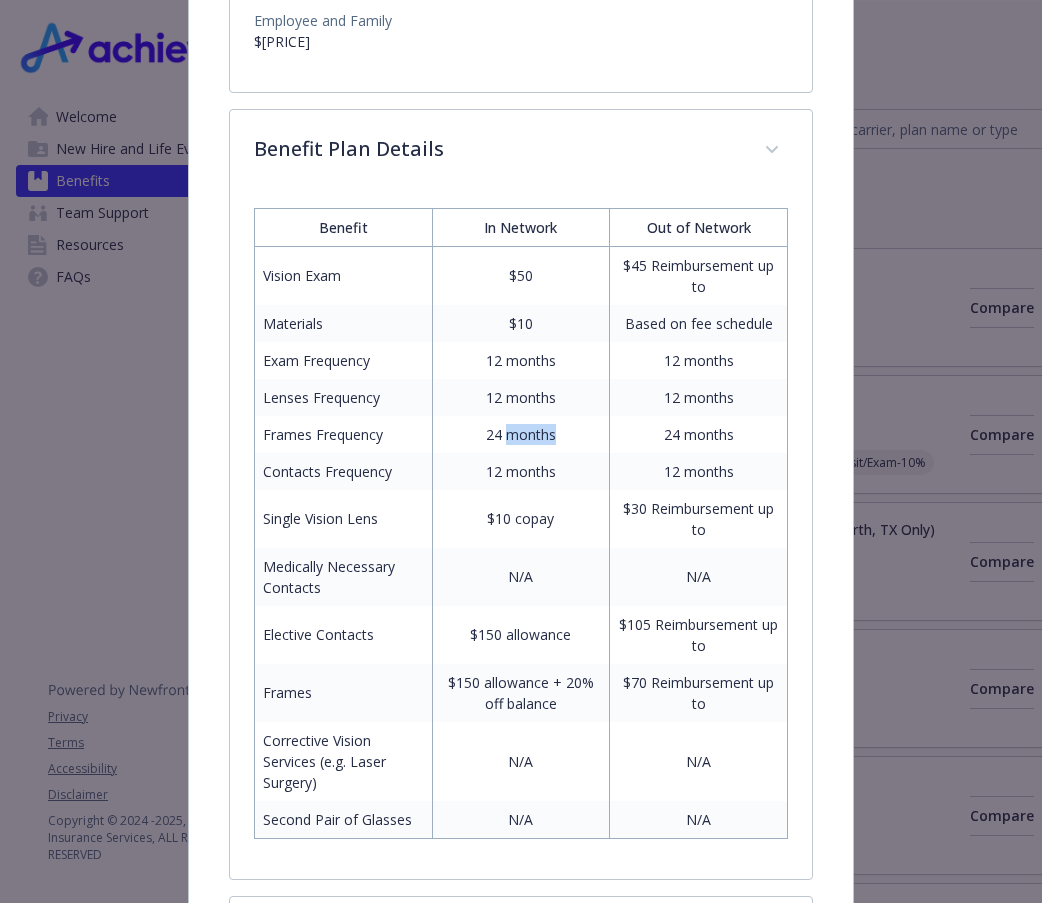 click on "24 months" at bounding box center (521, 434) 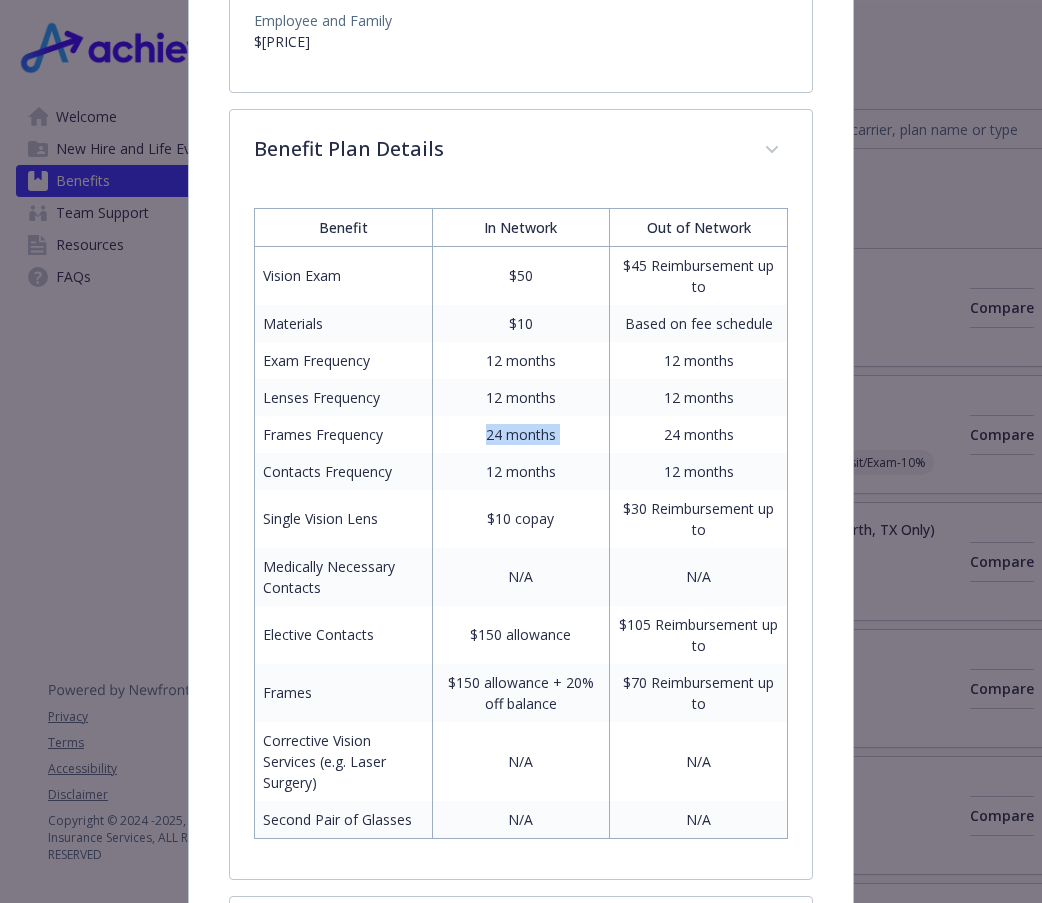 click on "24 months" at bounding box center [521, 434] 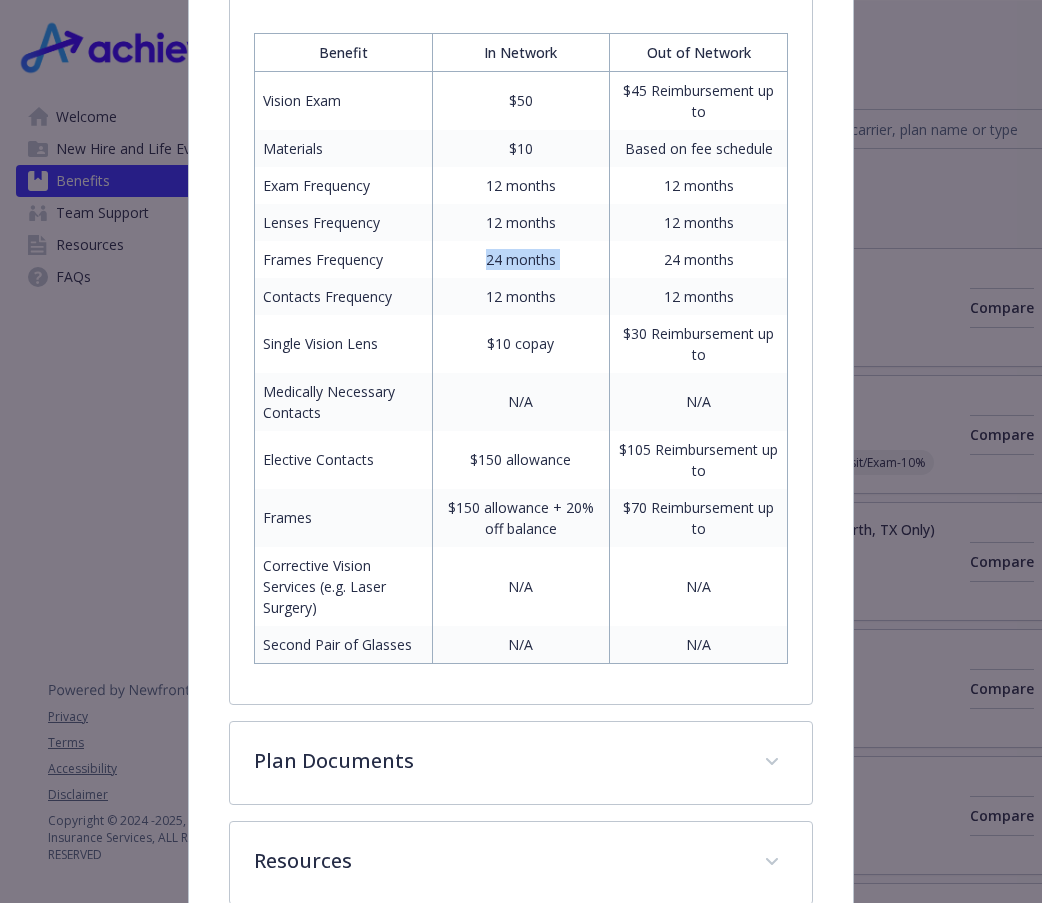 scroll, scrollTop: 1874, scrollLeft: 0, axis: vertical 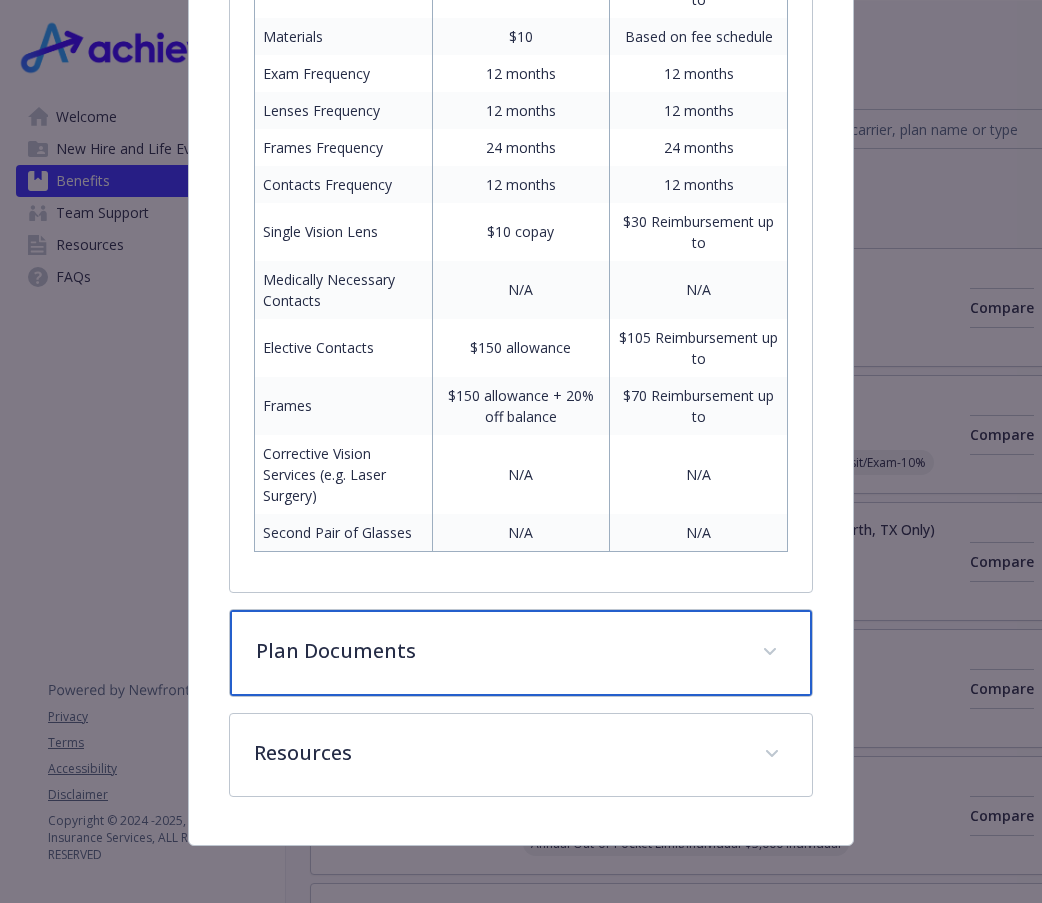 click on "Plan Documents" at bounding box center [497, 651] 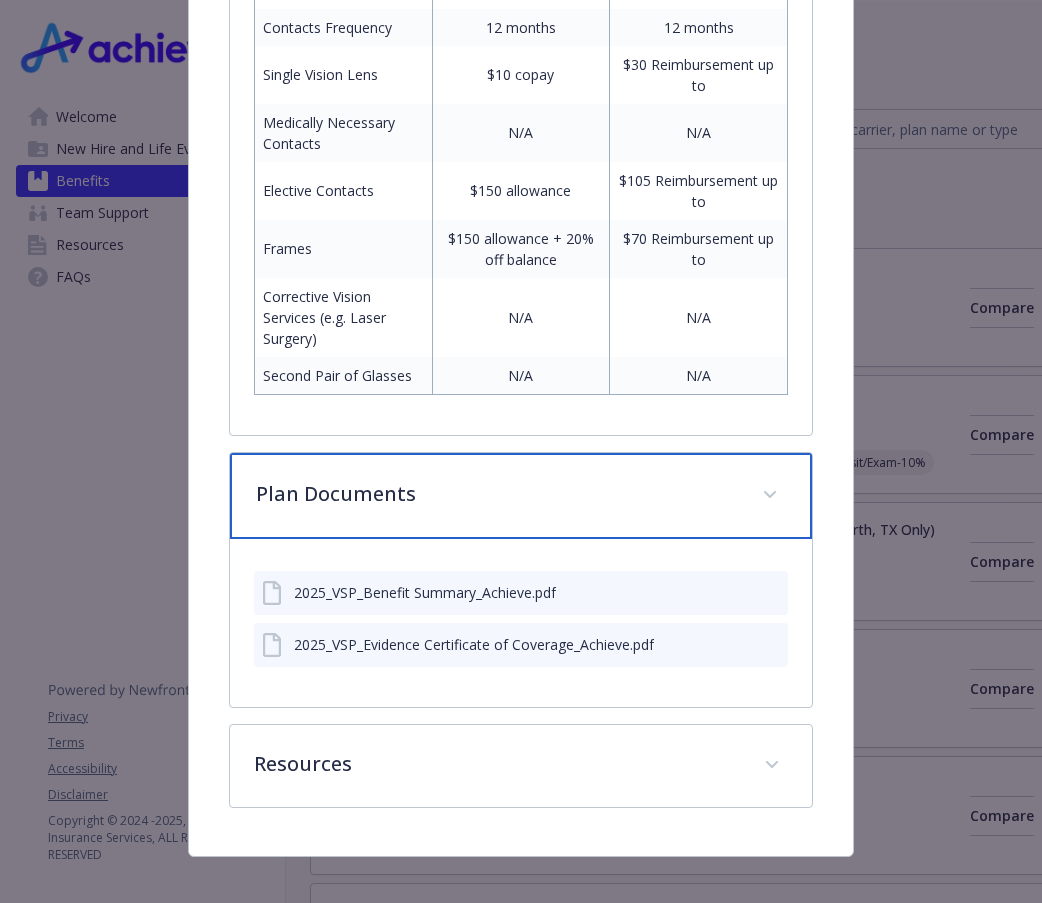 scroll, scrollTop: 2046, scrollLeft: 0, axis: vertical 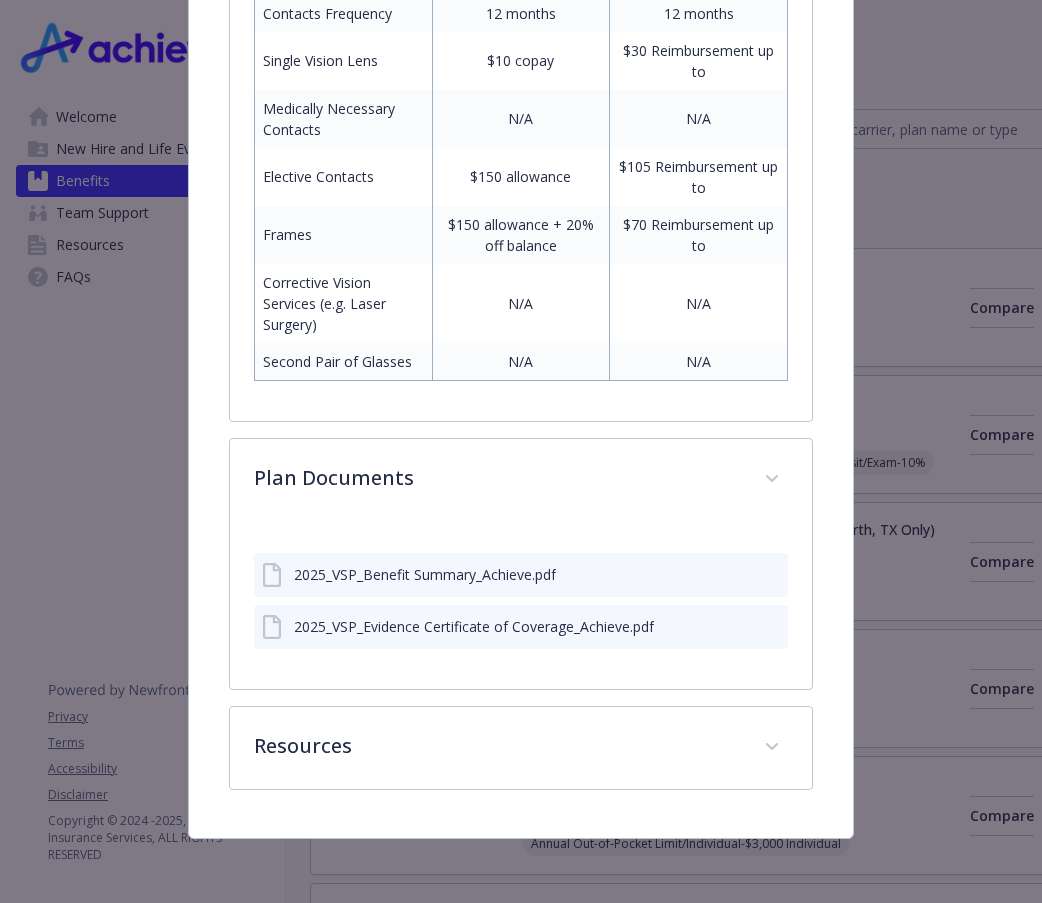 click at bounding box center [769, 573] 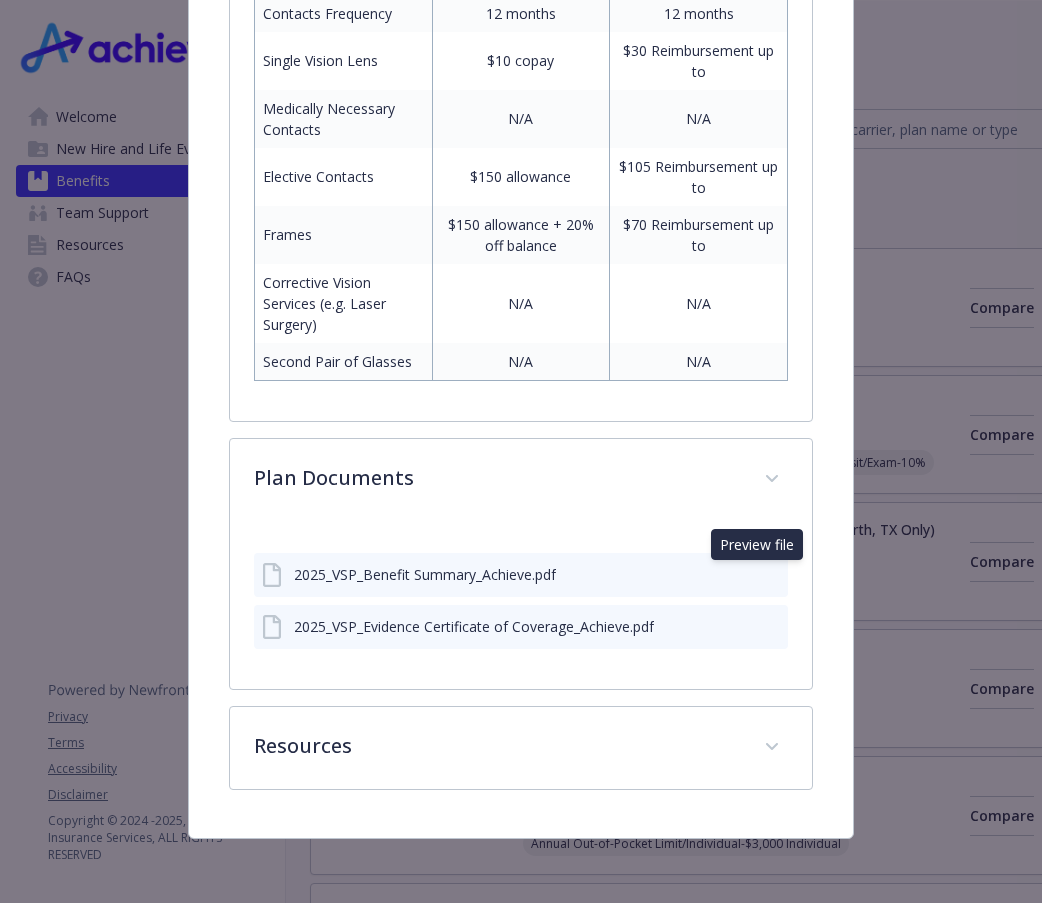 scroll, scrollTop: 2042, scrollLeft: 0, axis: vertical 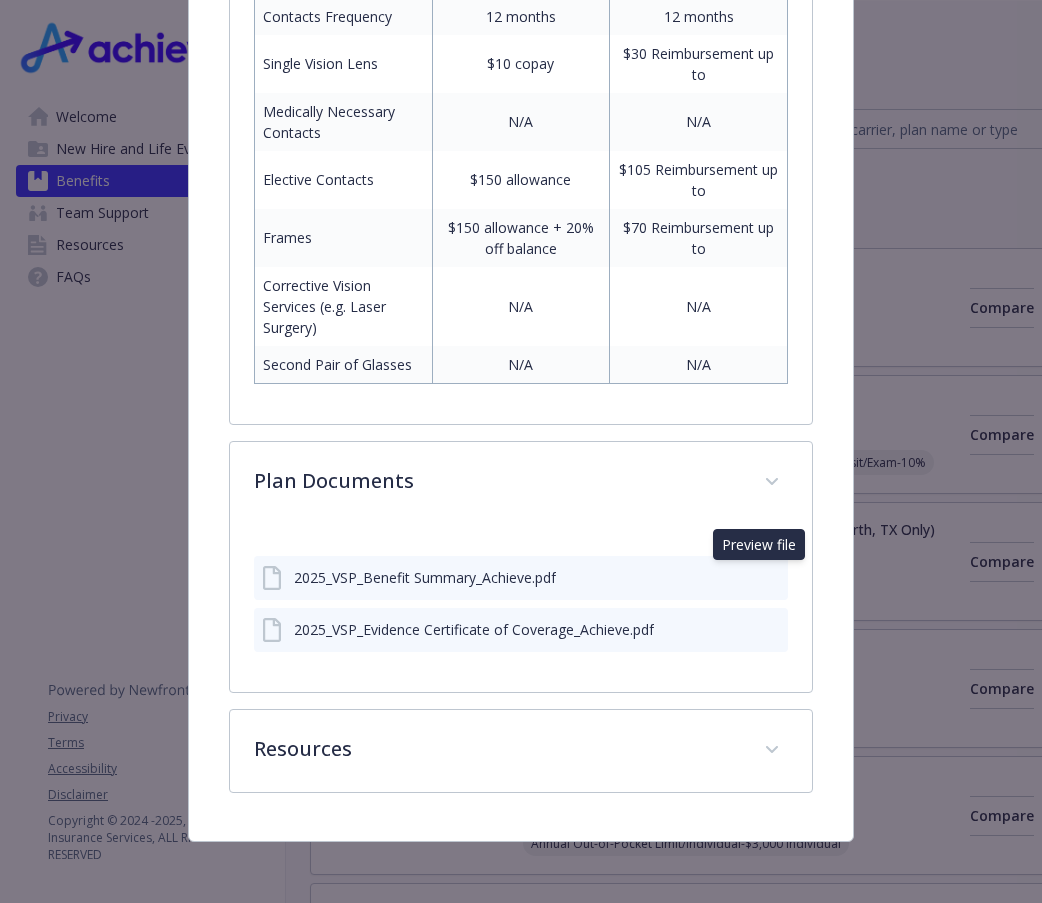 click 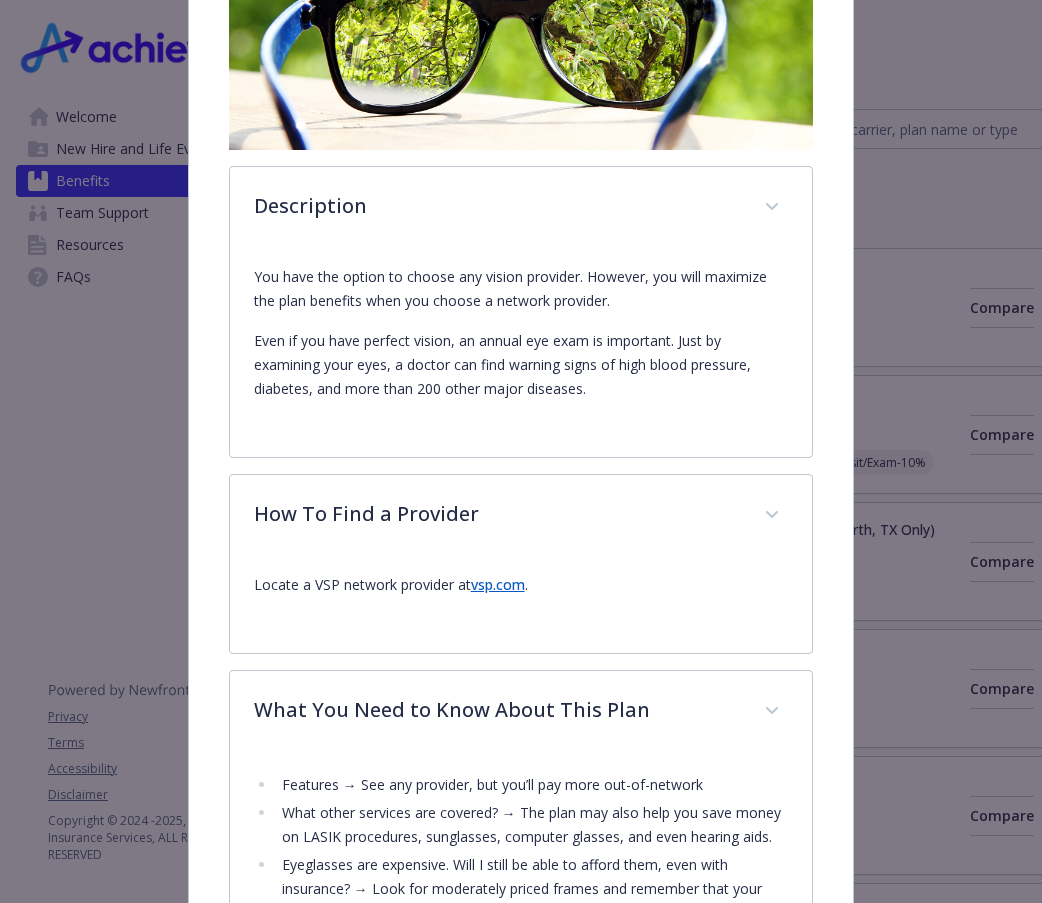 scroll, scrollTop: 42, scrollLeft: 0, axis: vertical 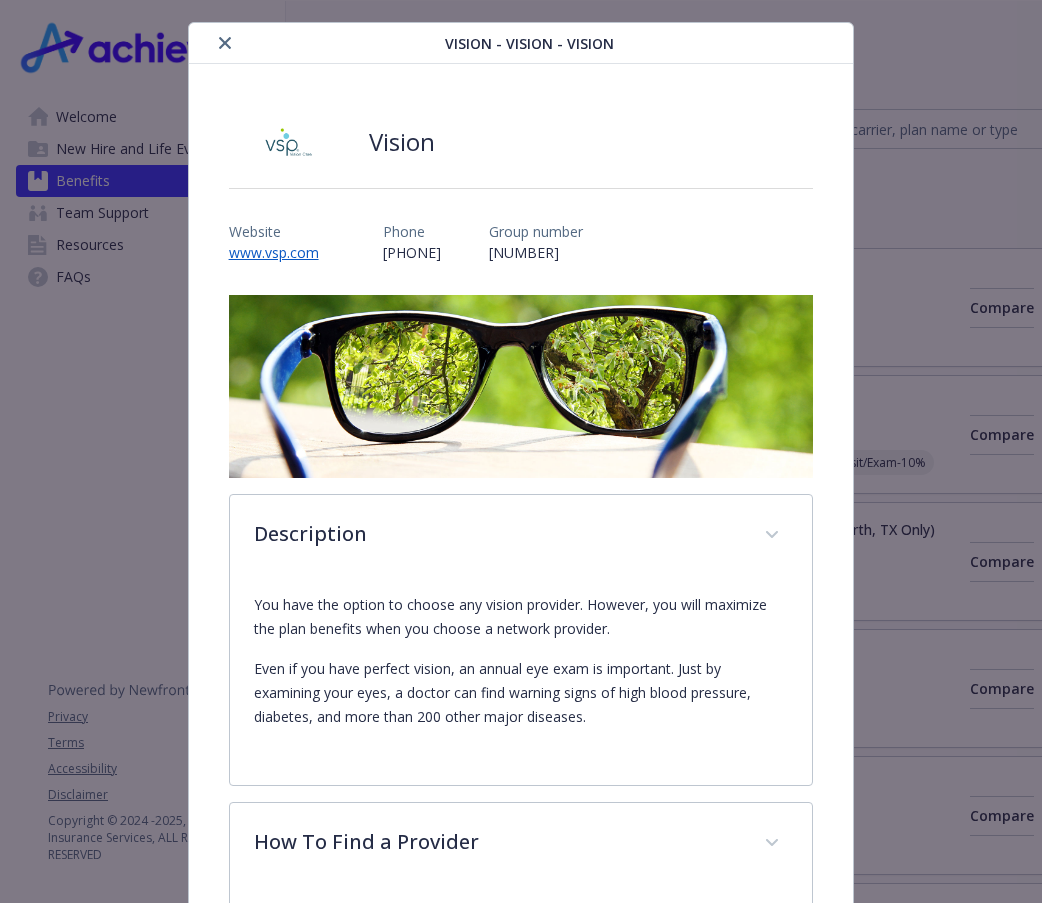 click 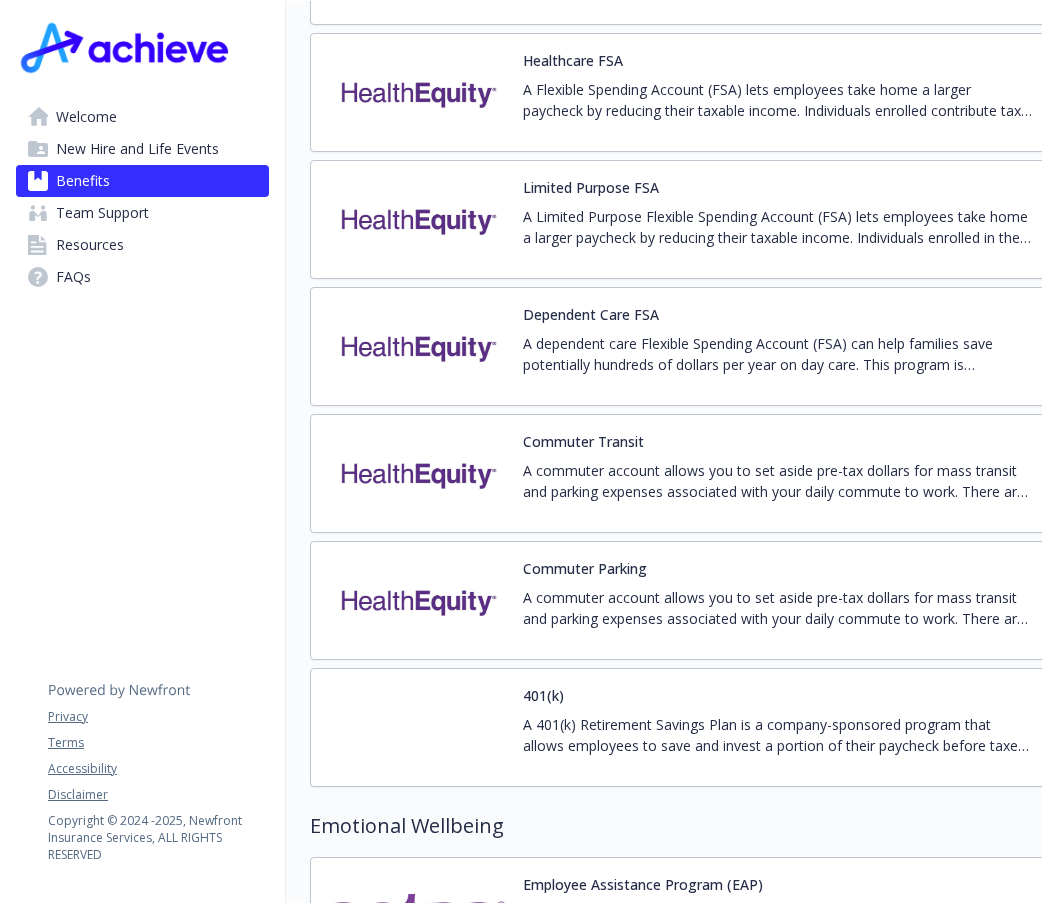 scroll, scrollTop: 2900, scrollLeft: 0, axis: vertical 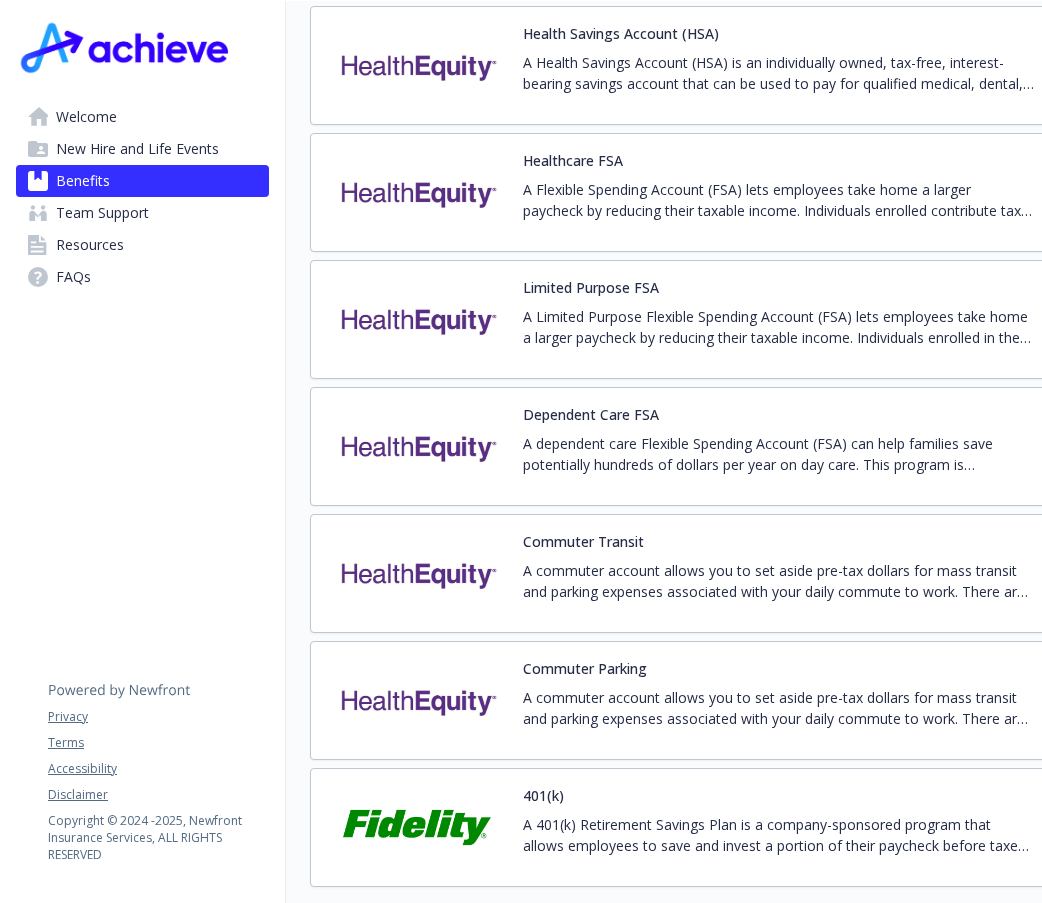 click at bounding box center [417, 446] 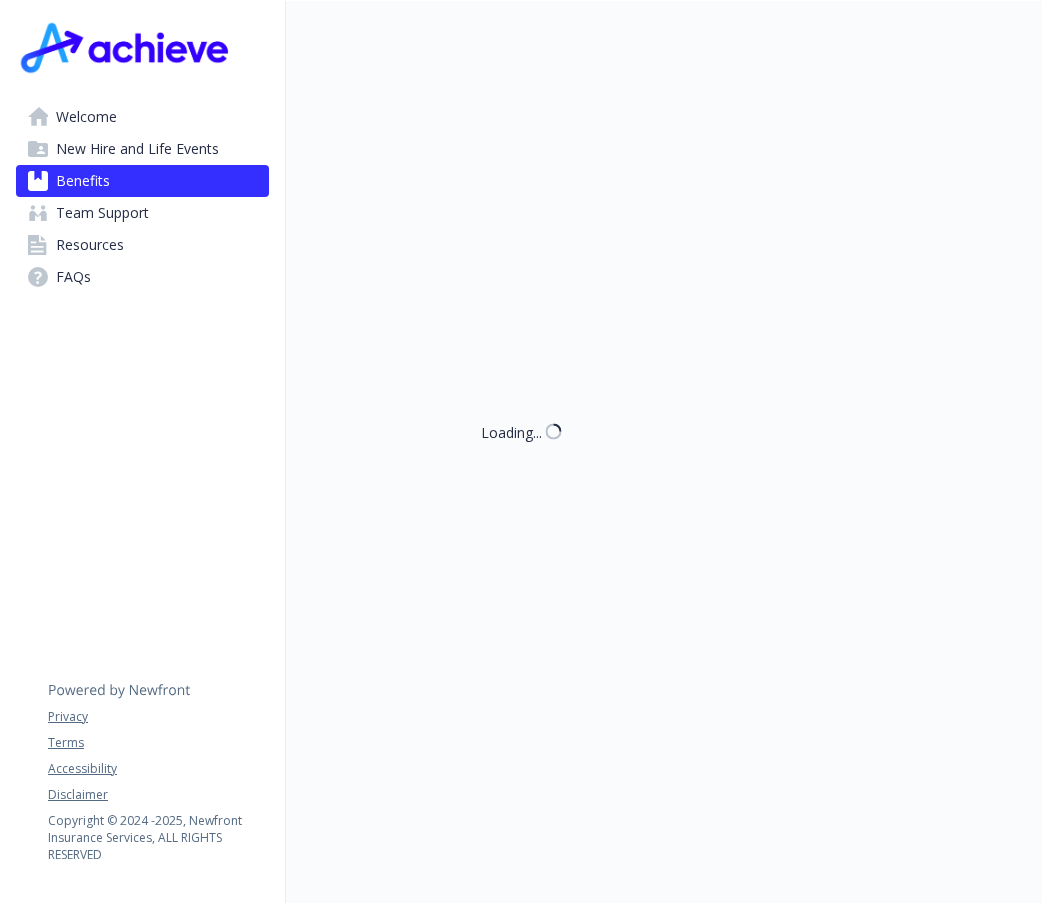 scroll, scrollTop: 2900, scrollLeft: 0, axis: vertical 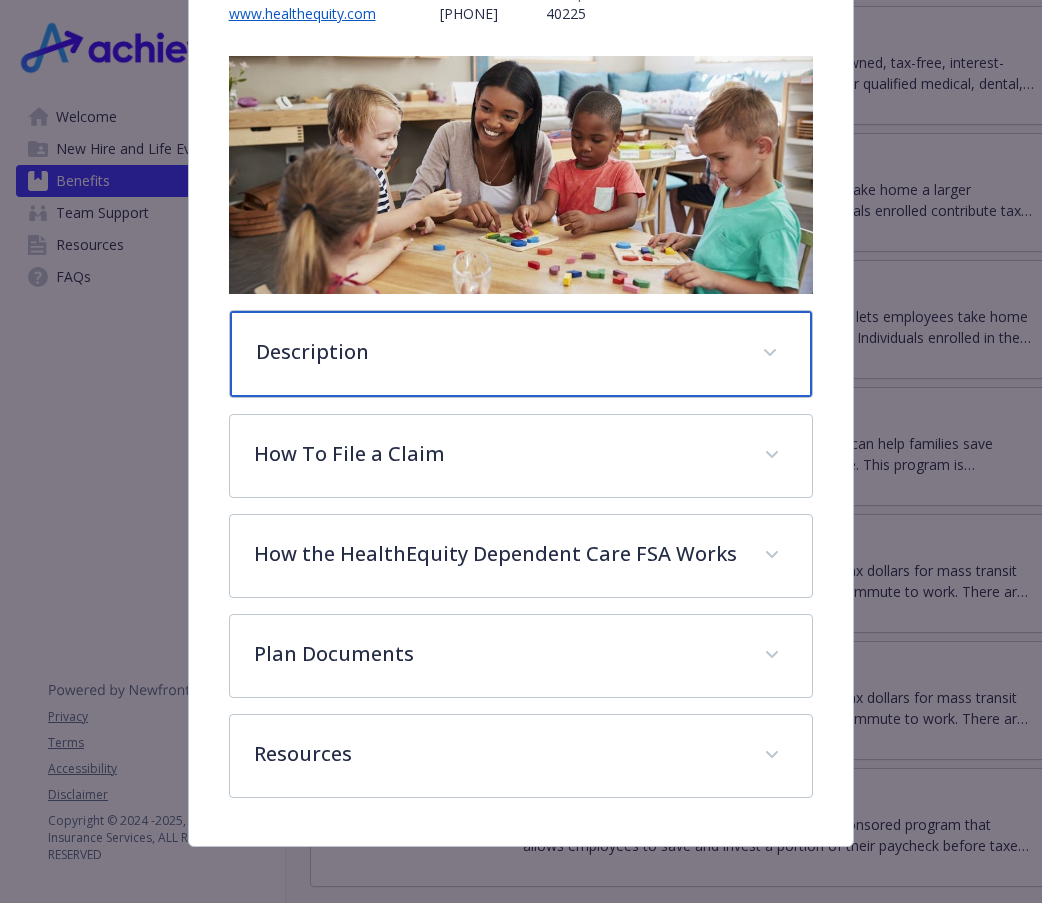 click on "Description" at bounding box center (521, 354) 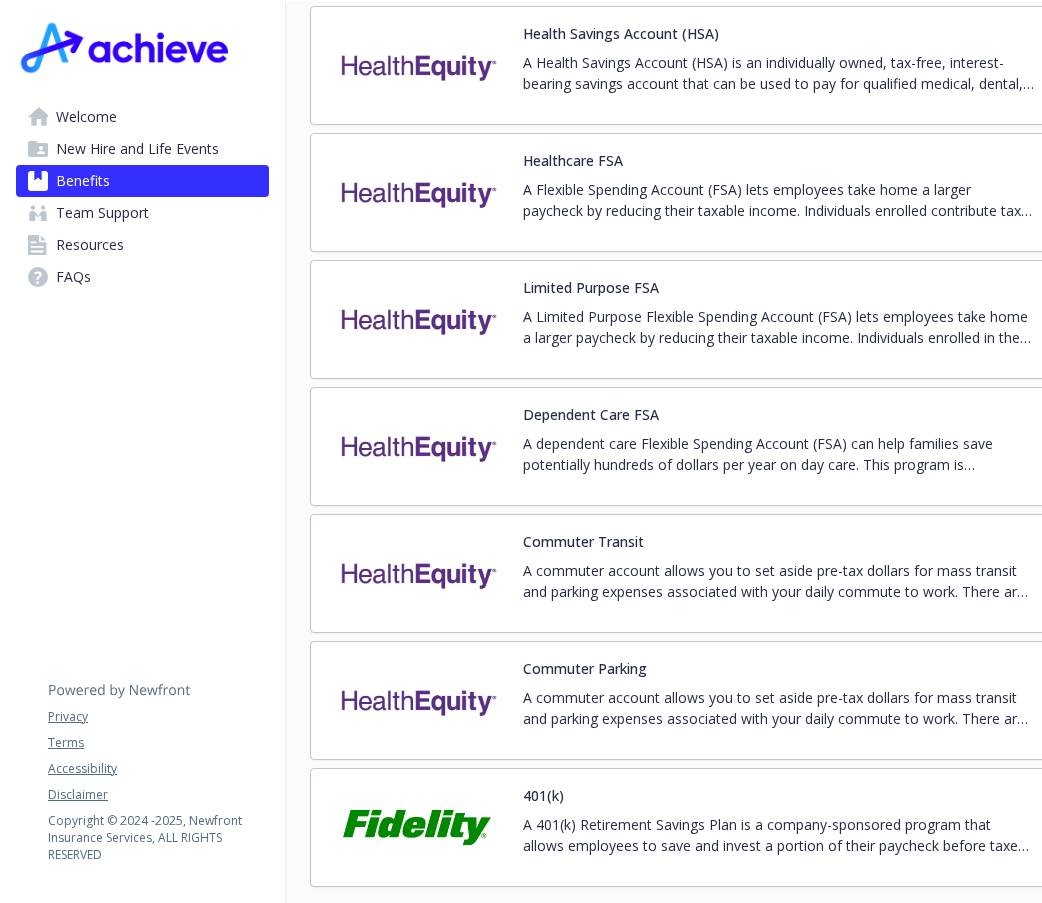 scroll, scrollTop: 3000, scrollLeft: 0, axis: vertical 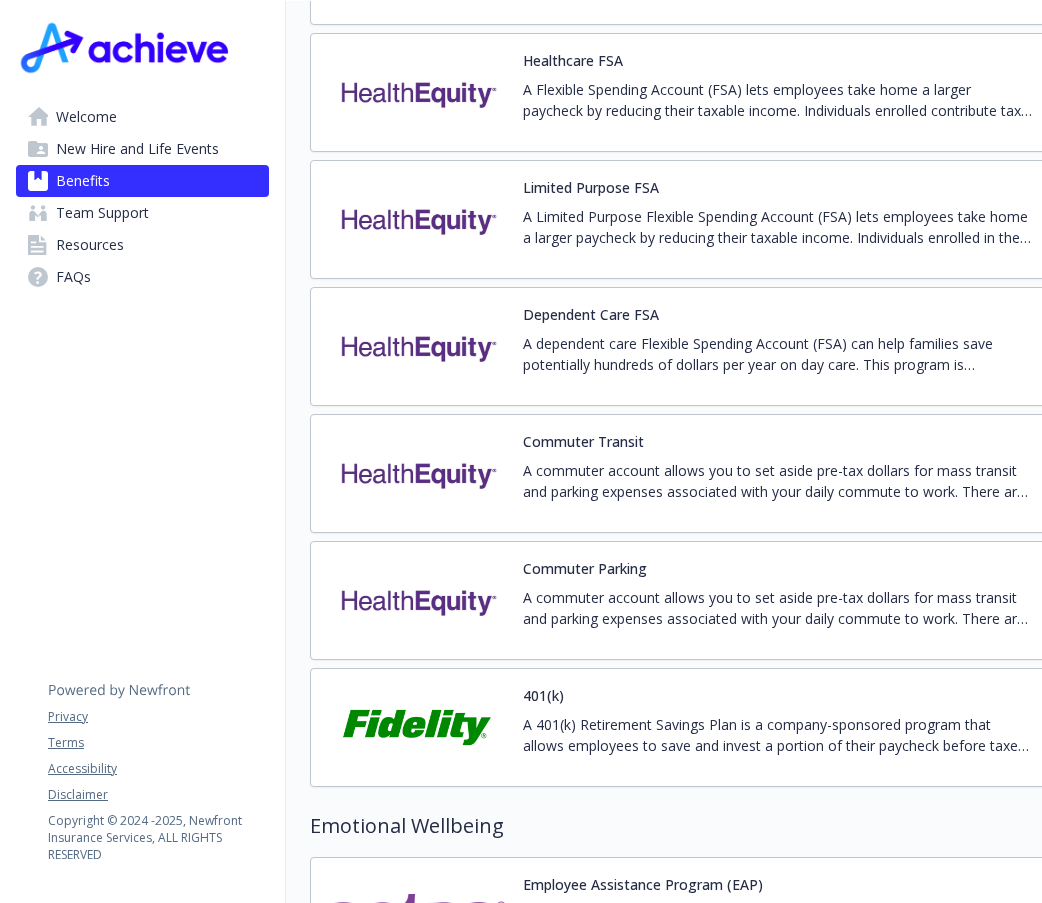 click at bounding box center [417, 473] 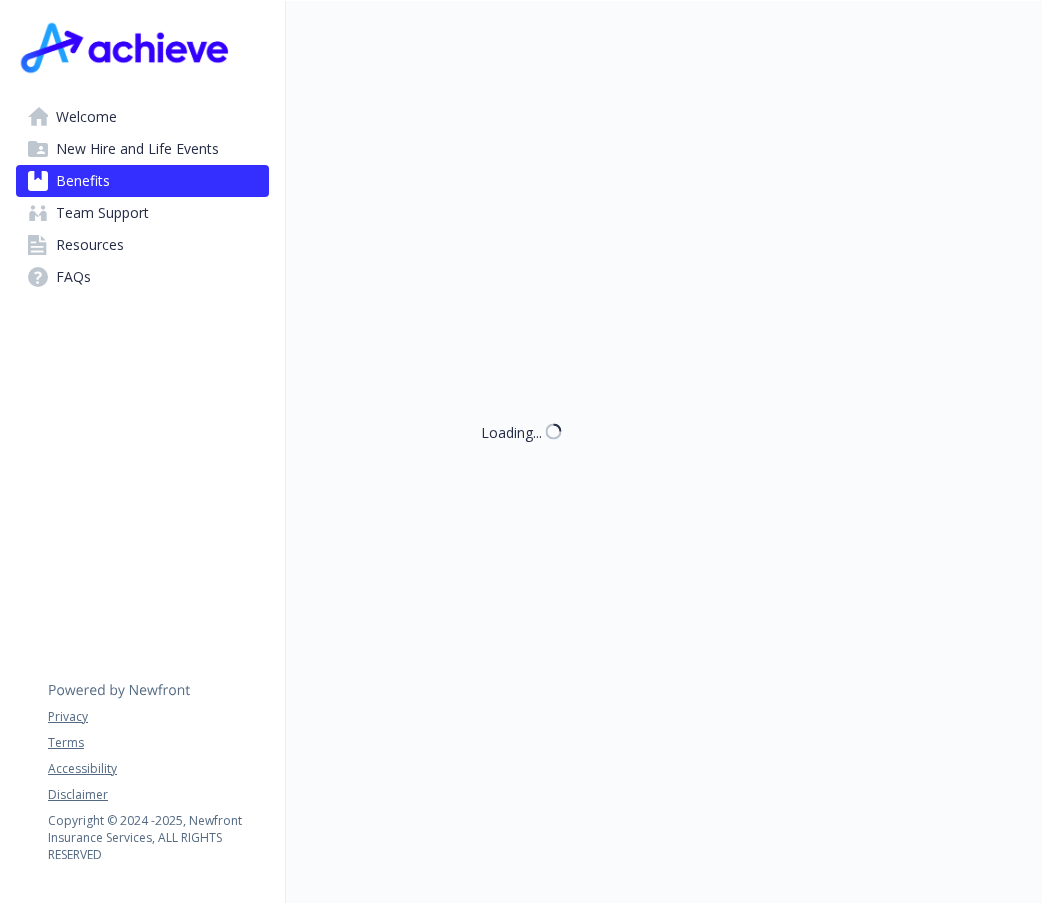 scroll, scrollTop: 3000, scrollLeft: 0, axis: vertical 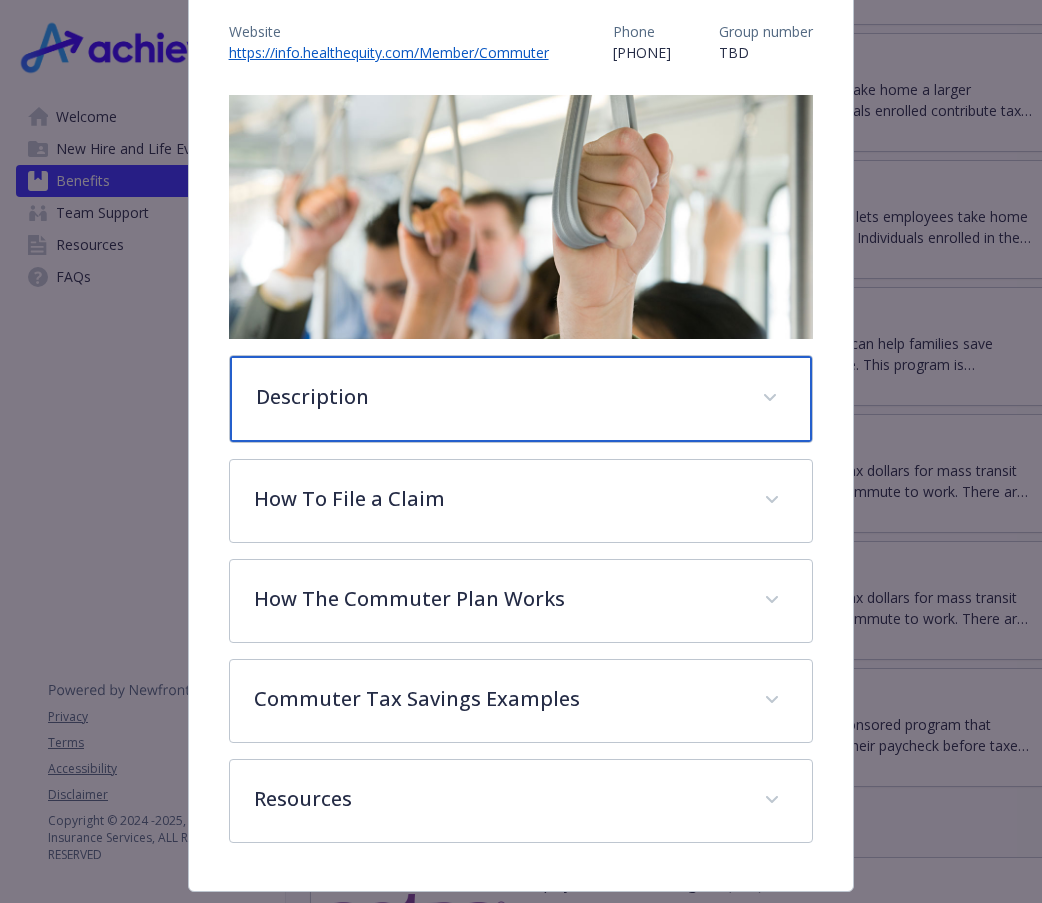 click on "Description" at bounding box center (497, 397) 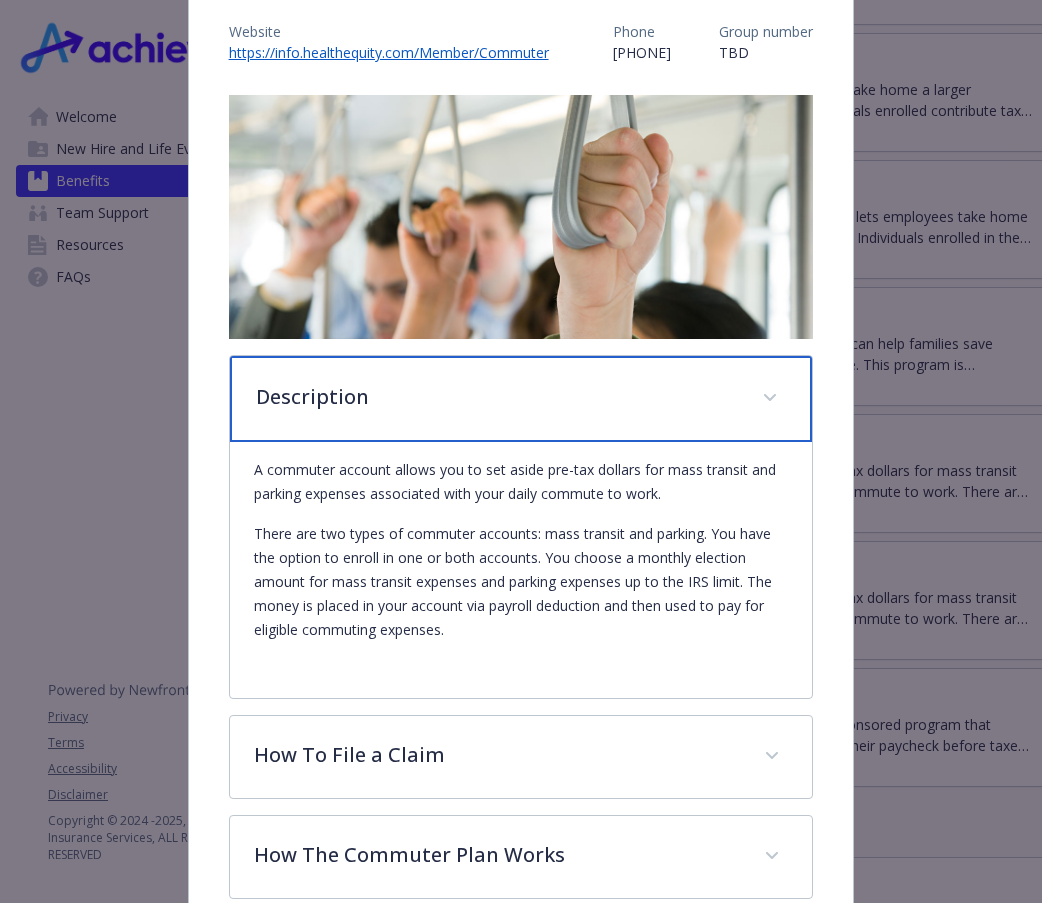 click on "Description" at bounding box center [497, 397] 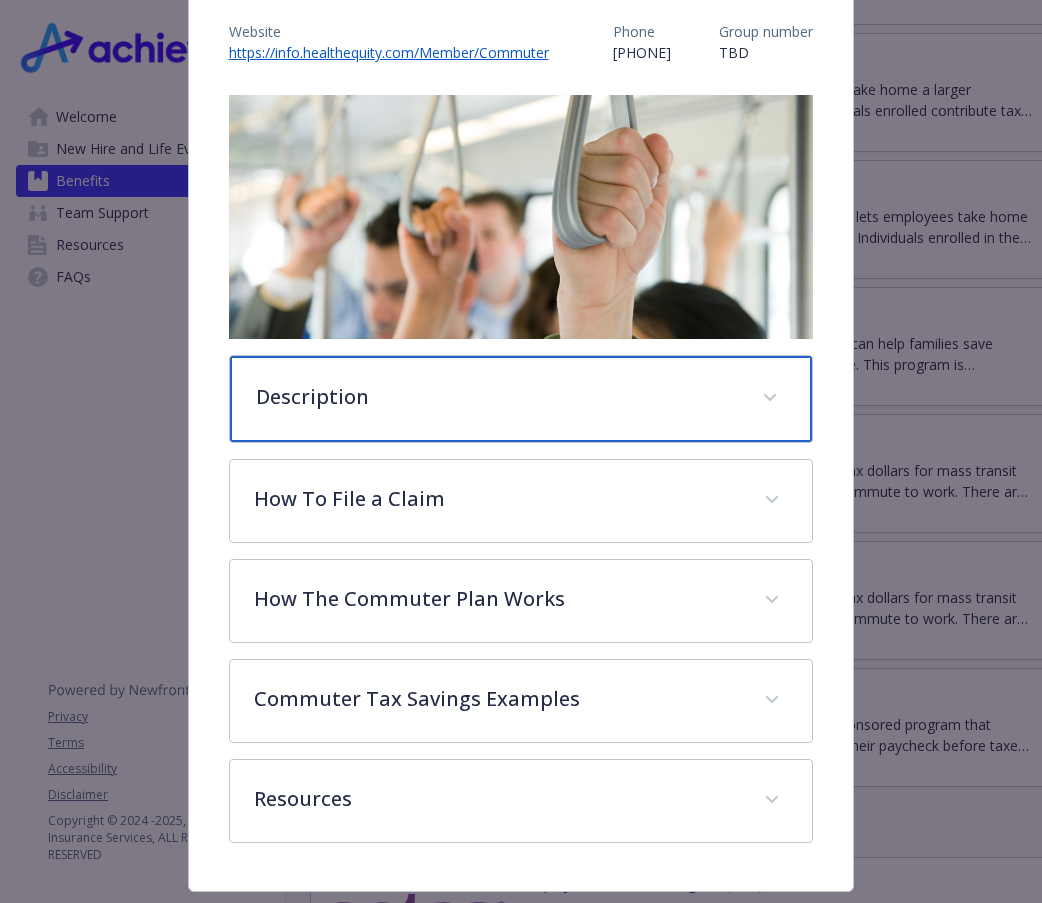 click on "Description" at bounding box center (497, 397) 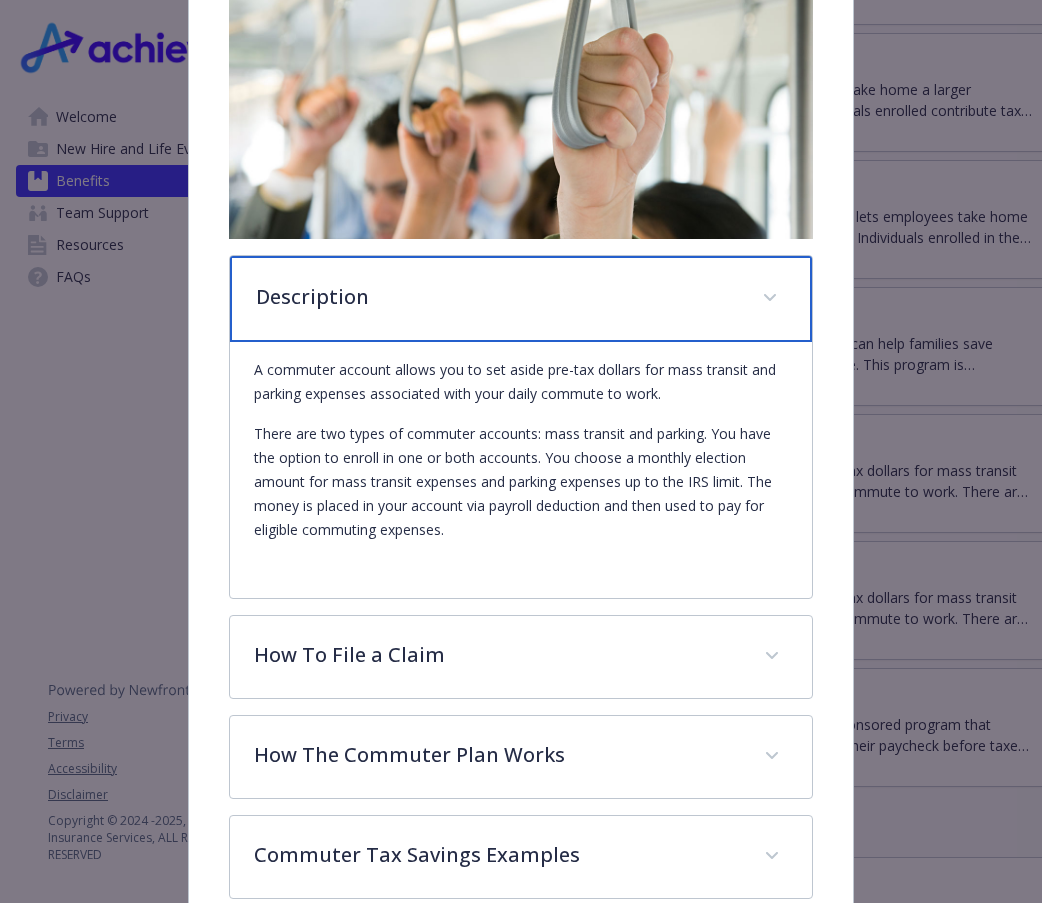scroll, scrollTop: 460, scrollLeft: 0, axis: vertical 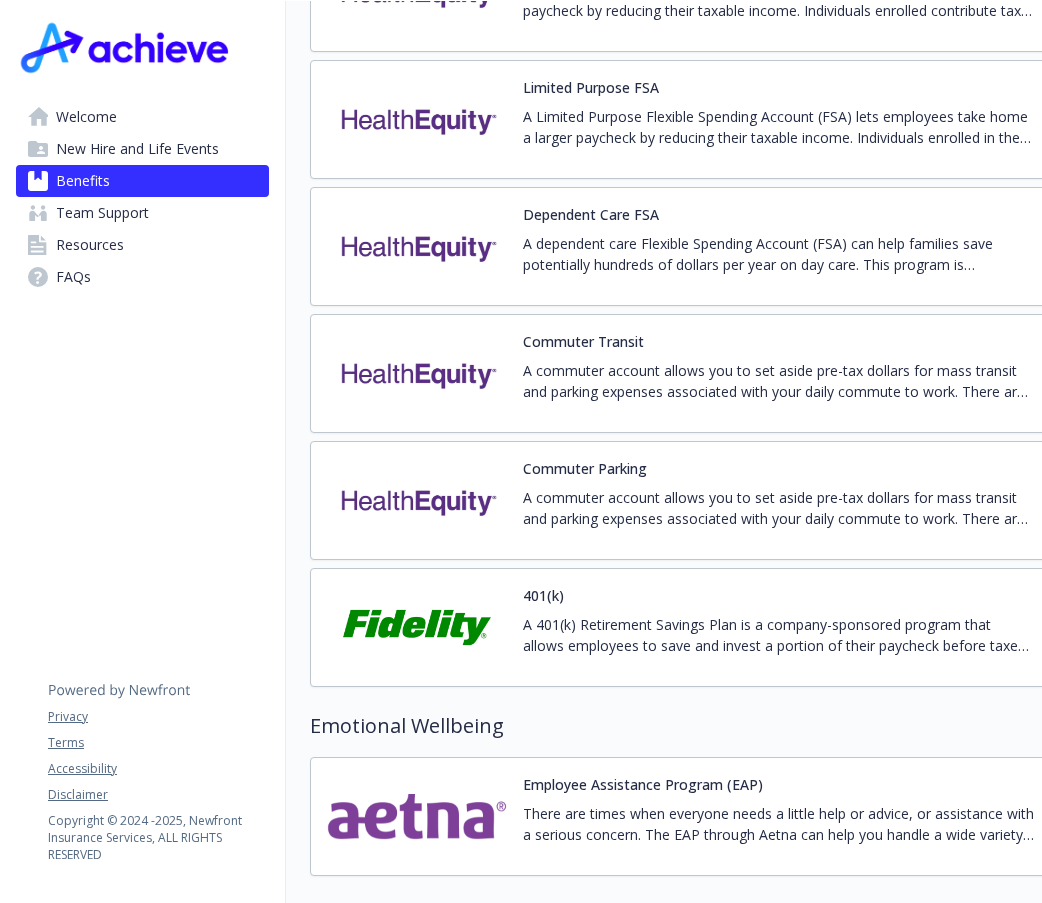 click at bounding box center (417, 500) 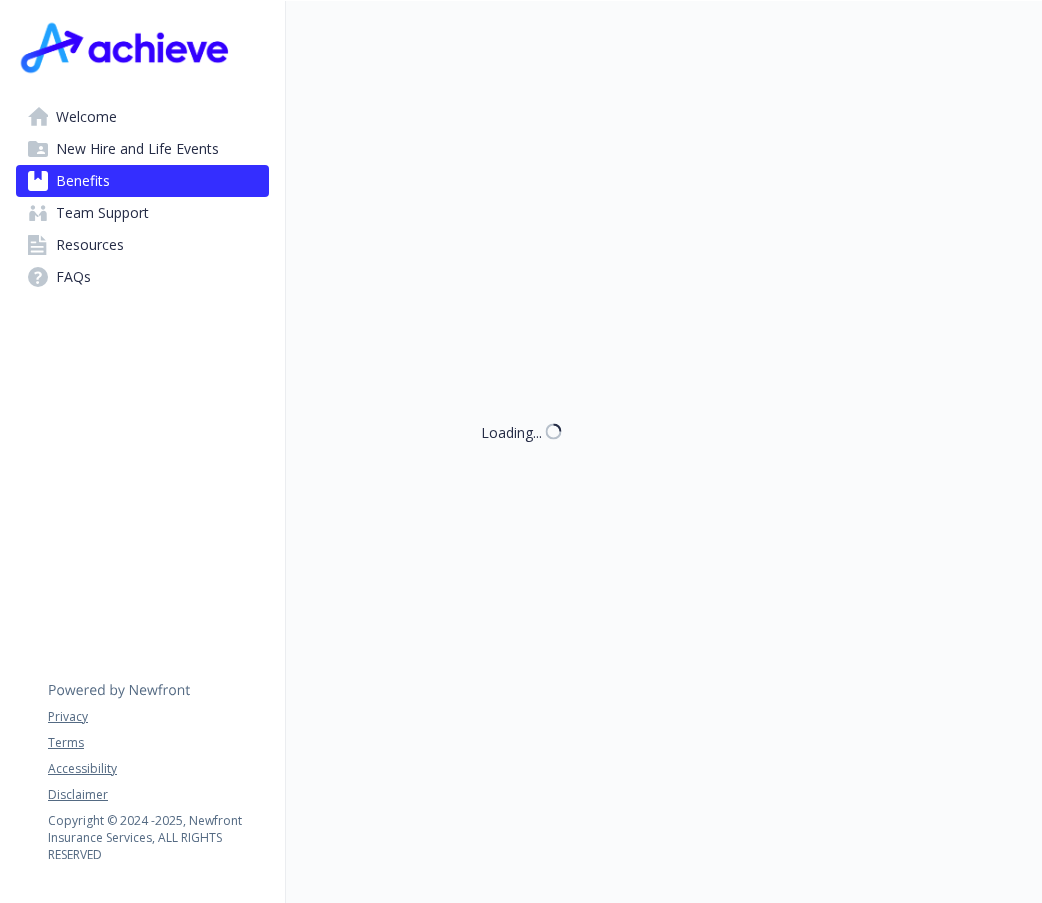 scroll, scrollTop: 3100, scrollLeft: 0, axis: vertical 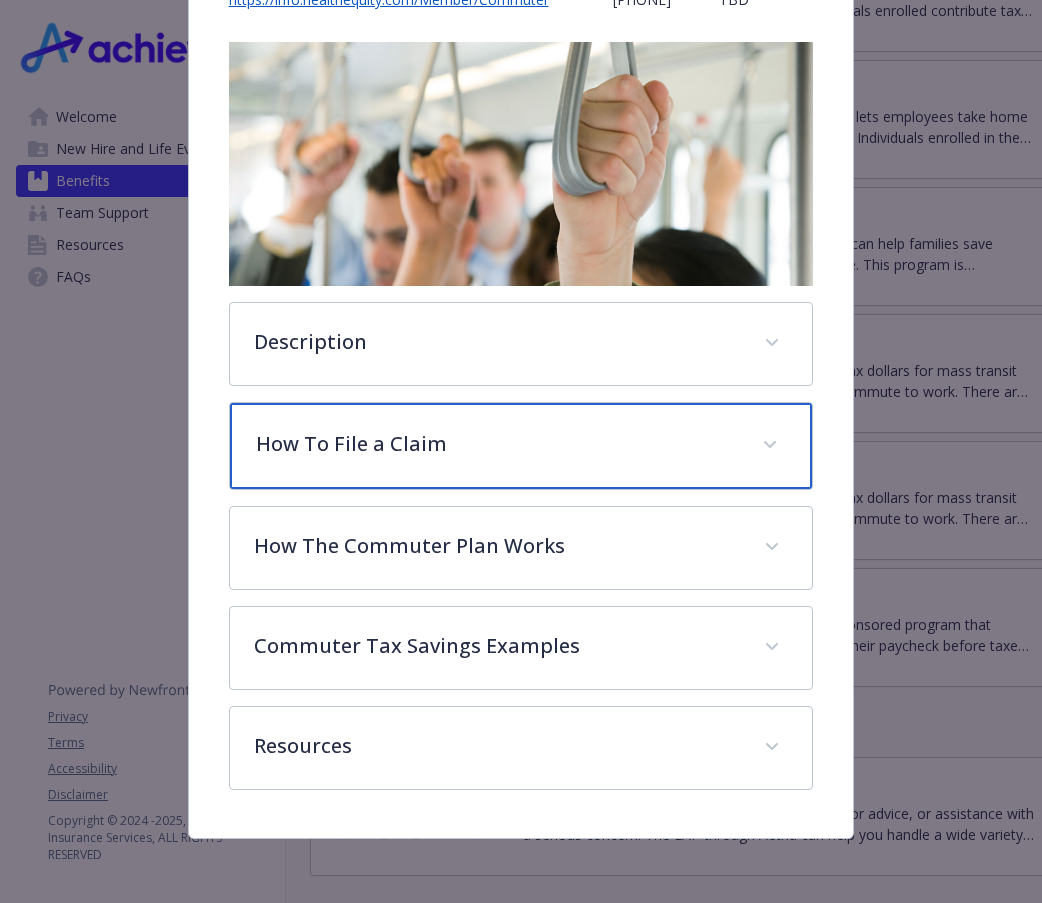 click on "How To File a Claim" at bounding box center (497, 444) 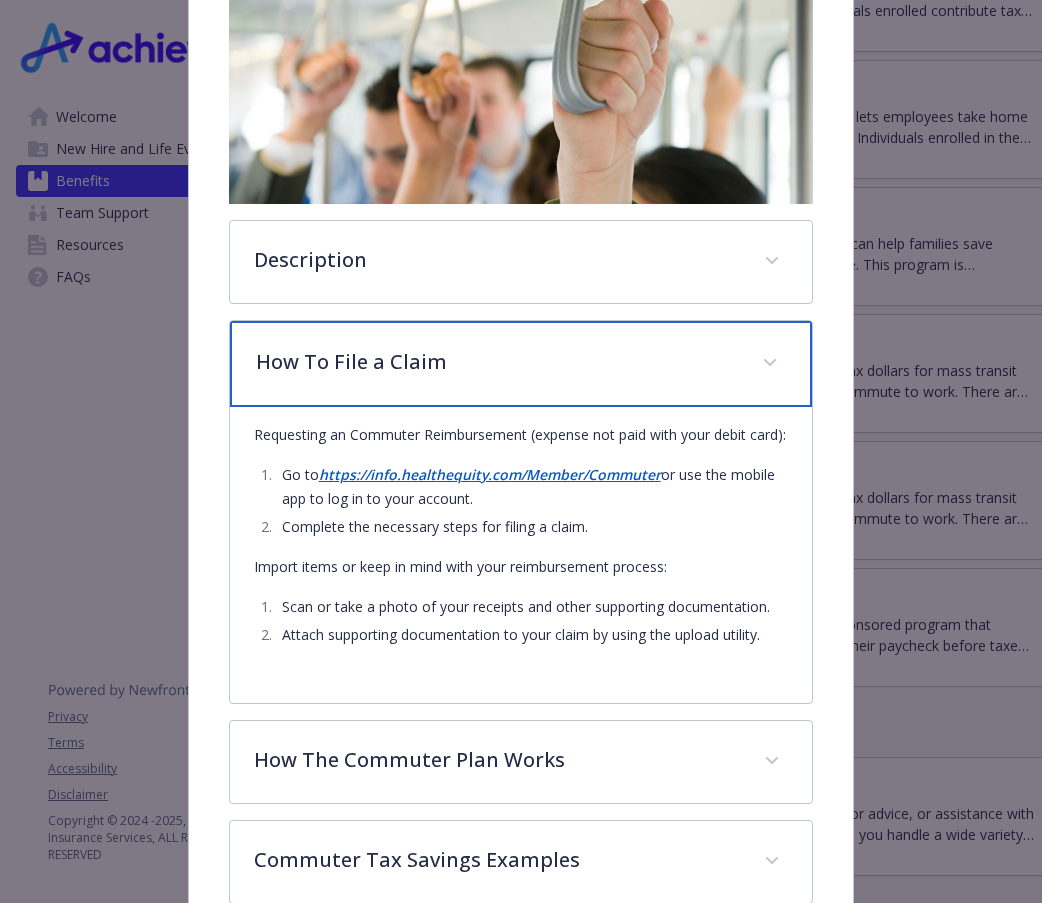 click on "How To File a Claim" at bounding box center [497, 362] 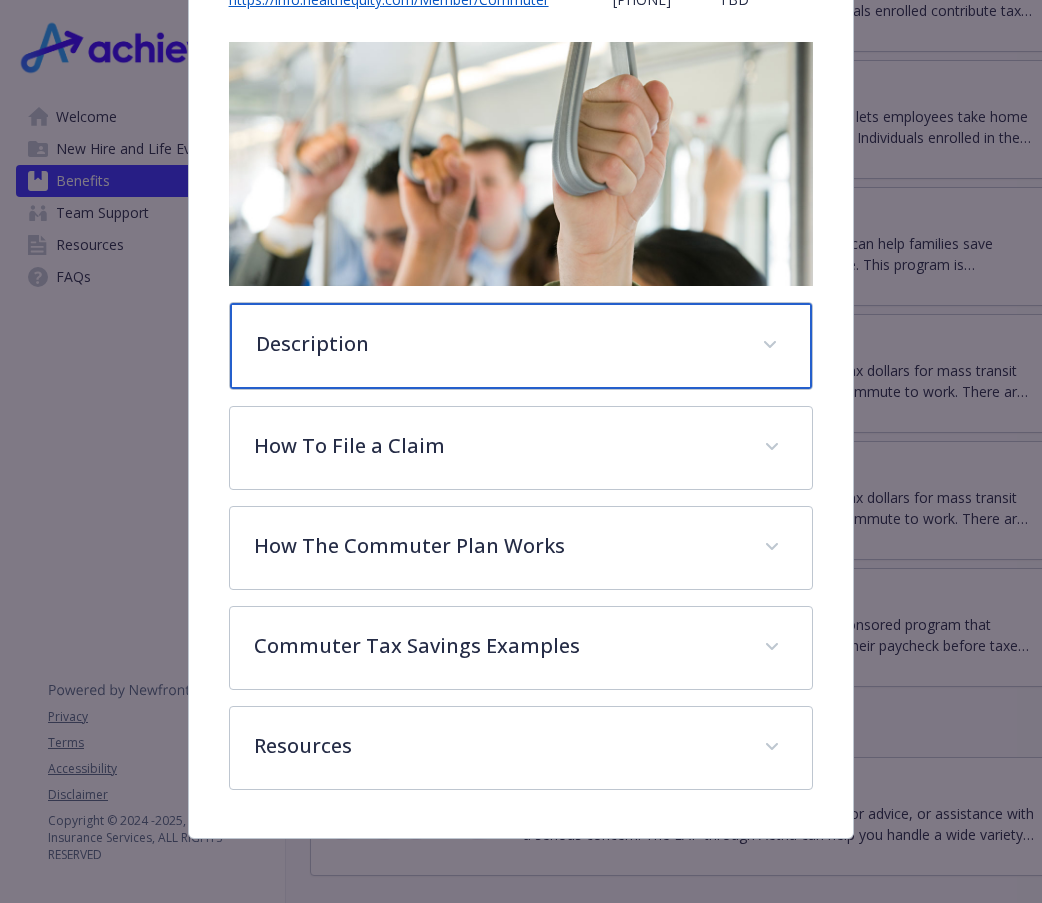 click on "Description" at bounding box center (521, 346) 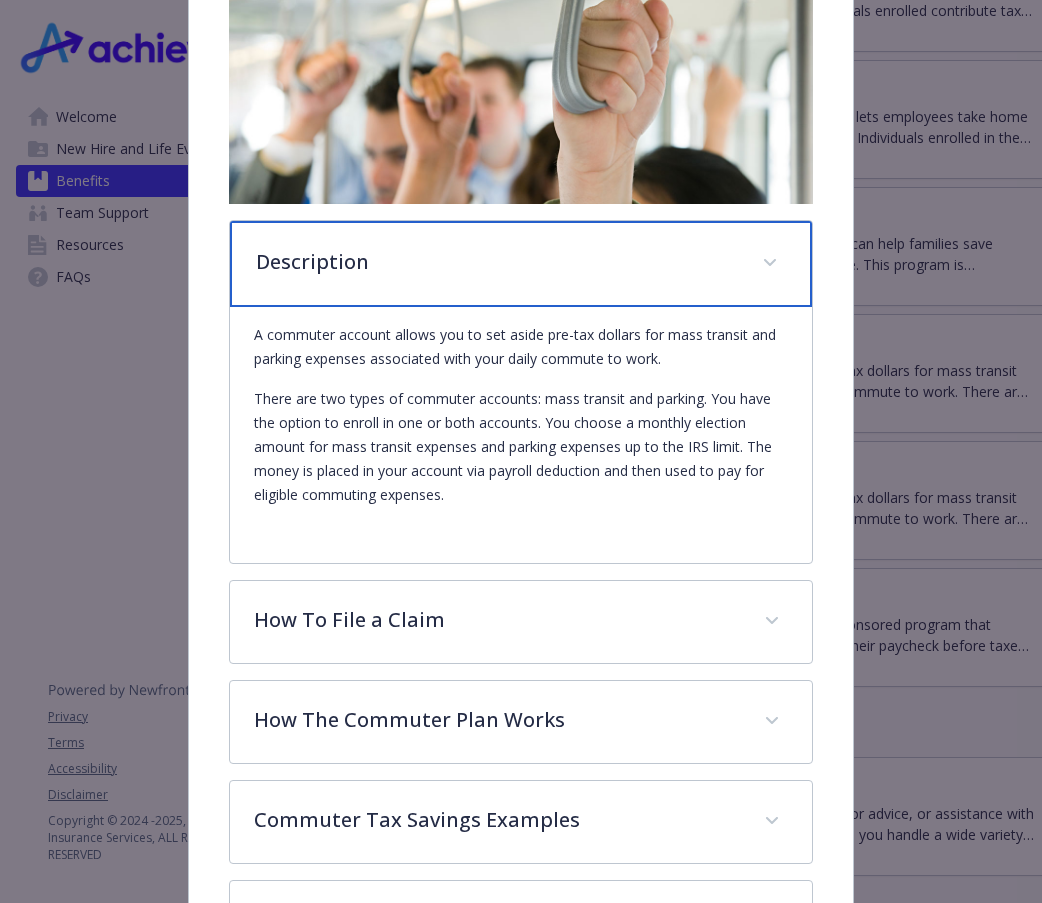 click on "Description" at bounding box center (521, 264) 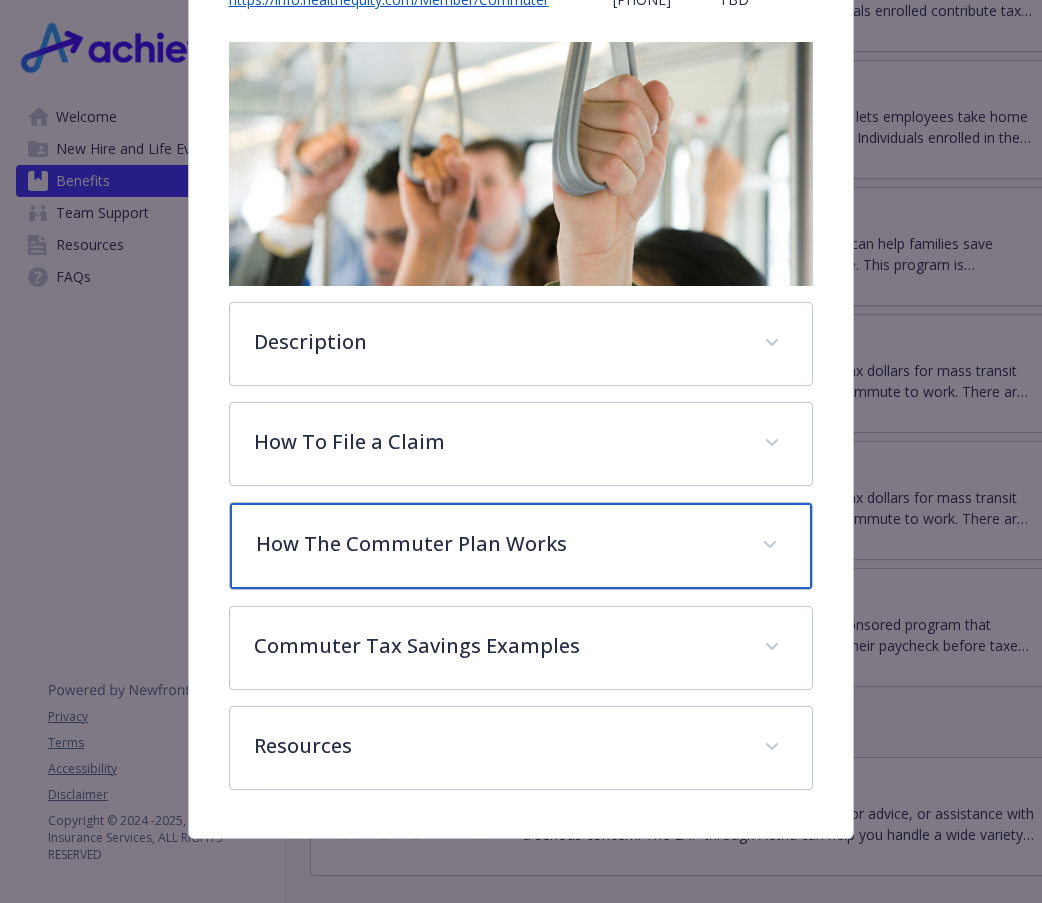 click on "How The Commuter Plan Works" at bounding box center [497, 544] 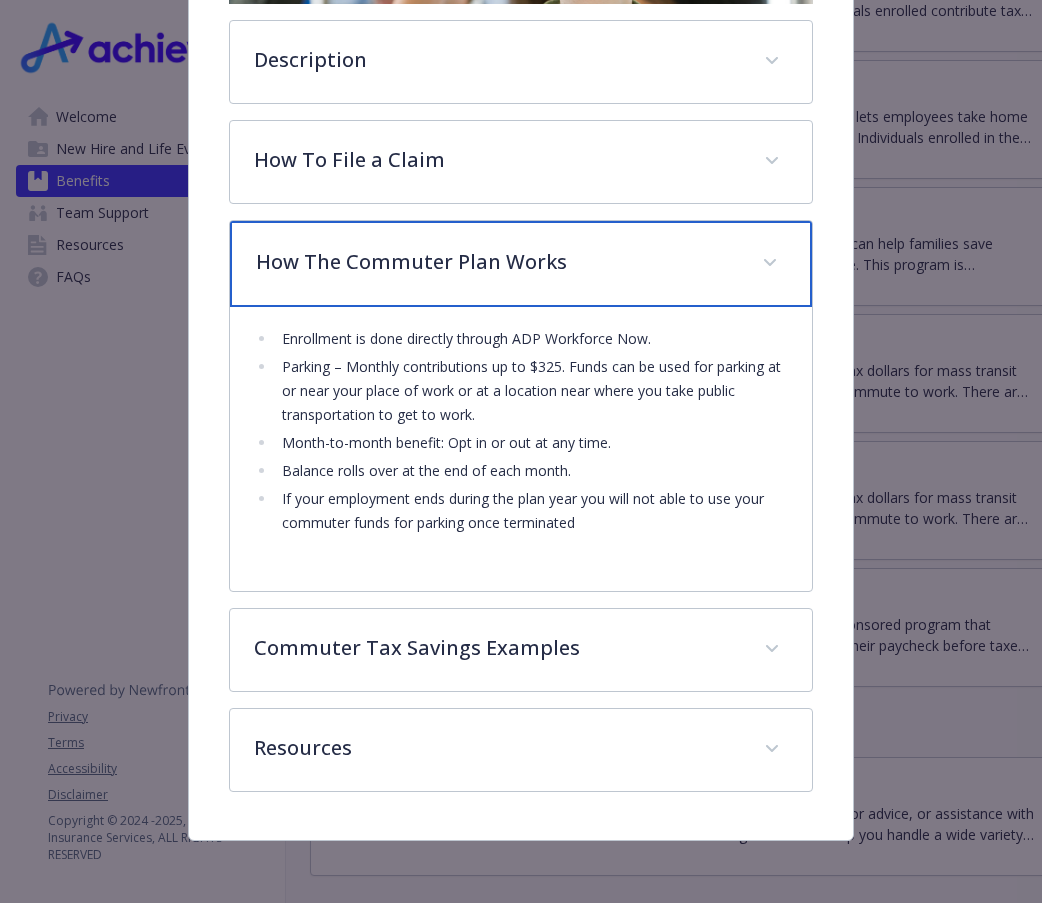 scroll, scrollTop: 683, scrollLeft: 0, axis: vertical 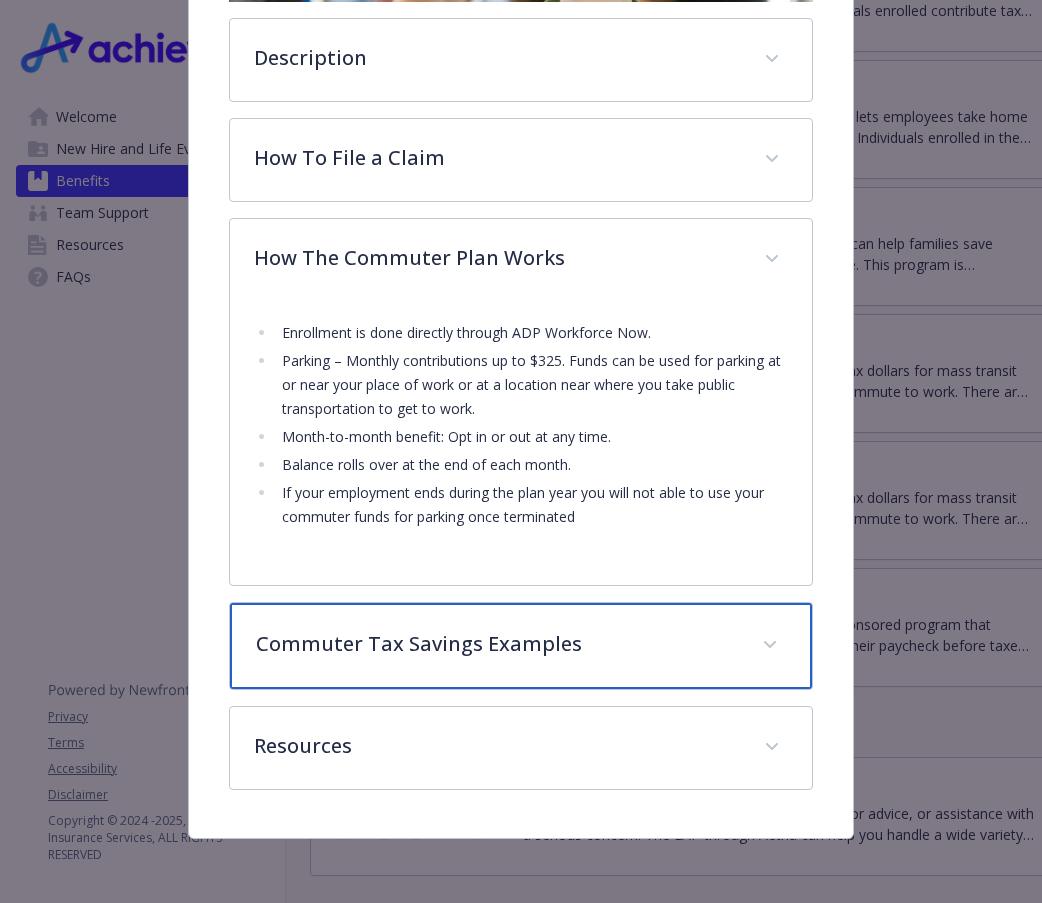 click on "Commuter Tax Savings Examples" at bounding box center (497, 644) 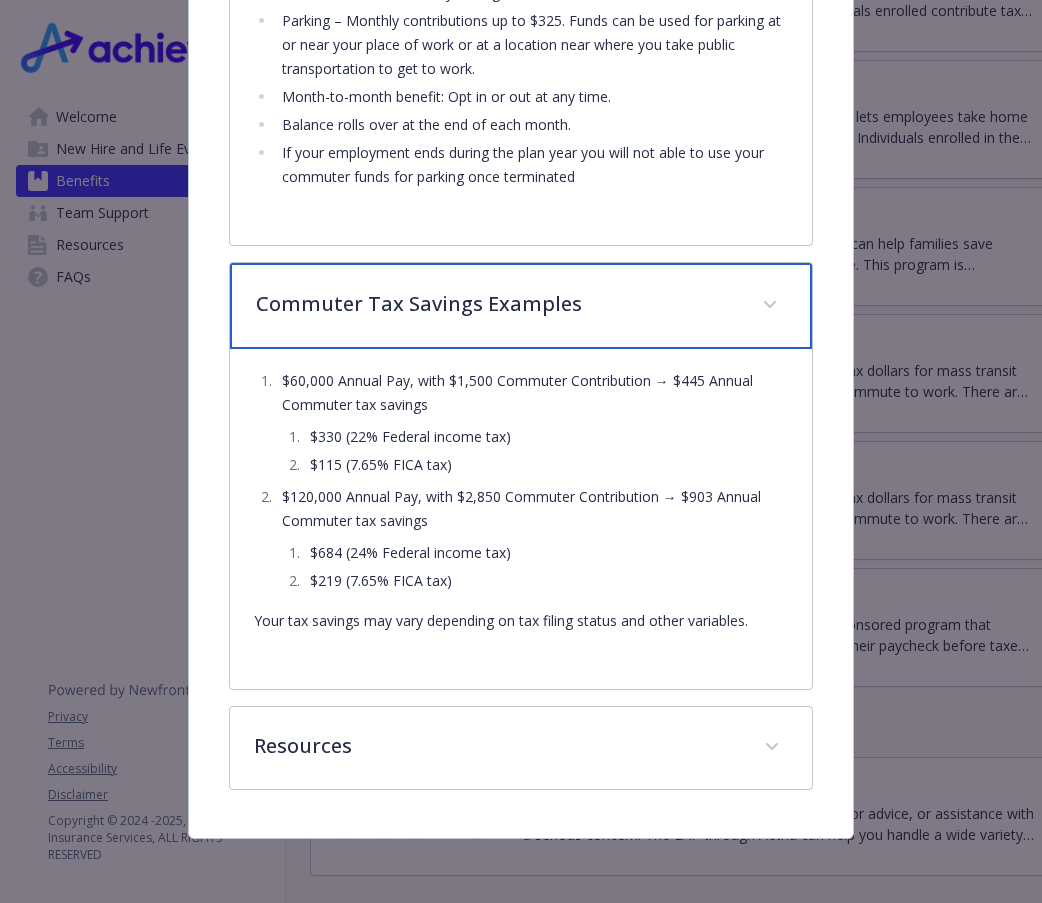 scroll, scrollTop: 1023, scrollLeft: 0, axis: vertical 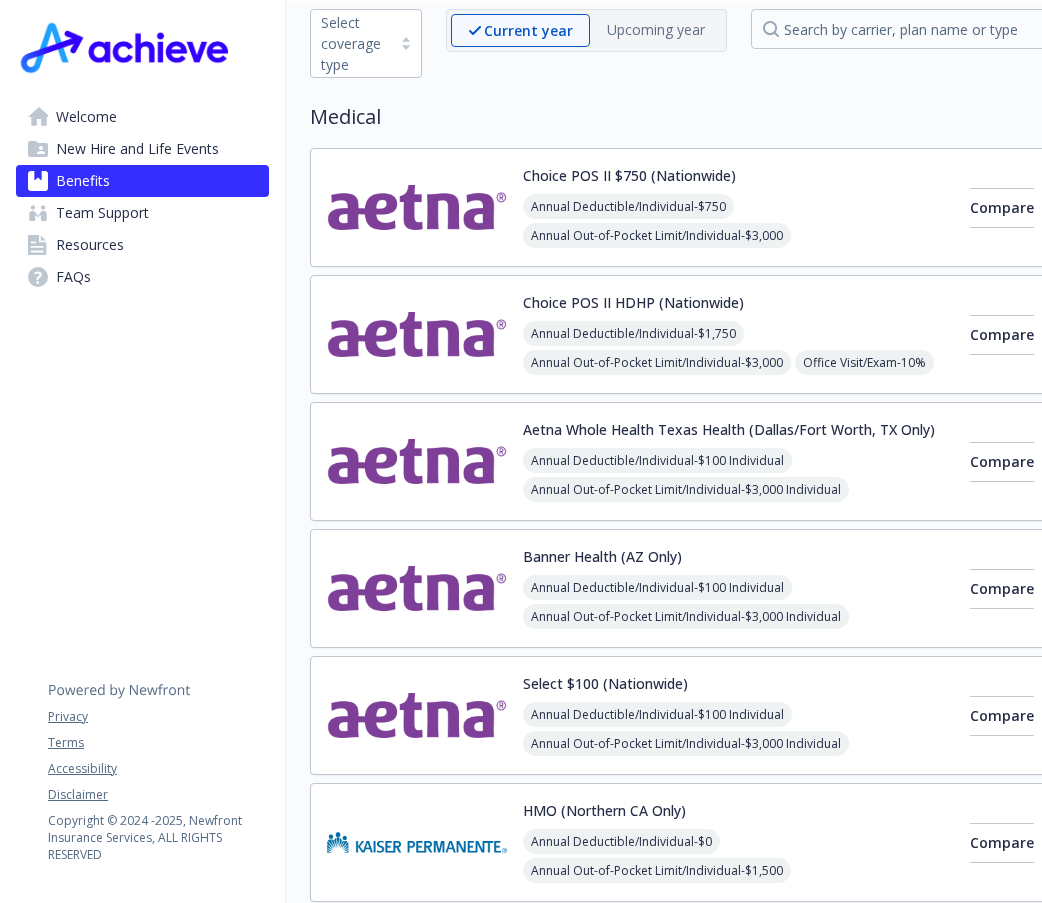 click at bounding box center (417, 588) 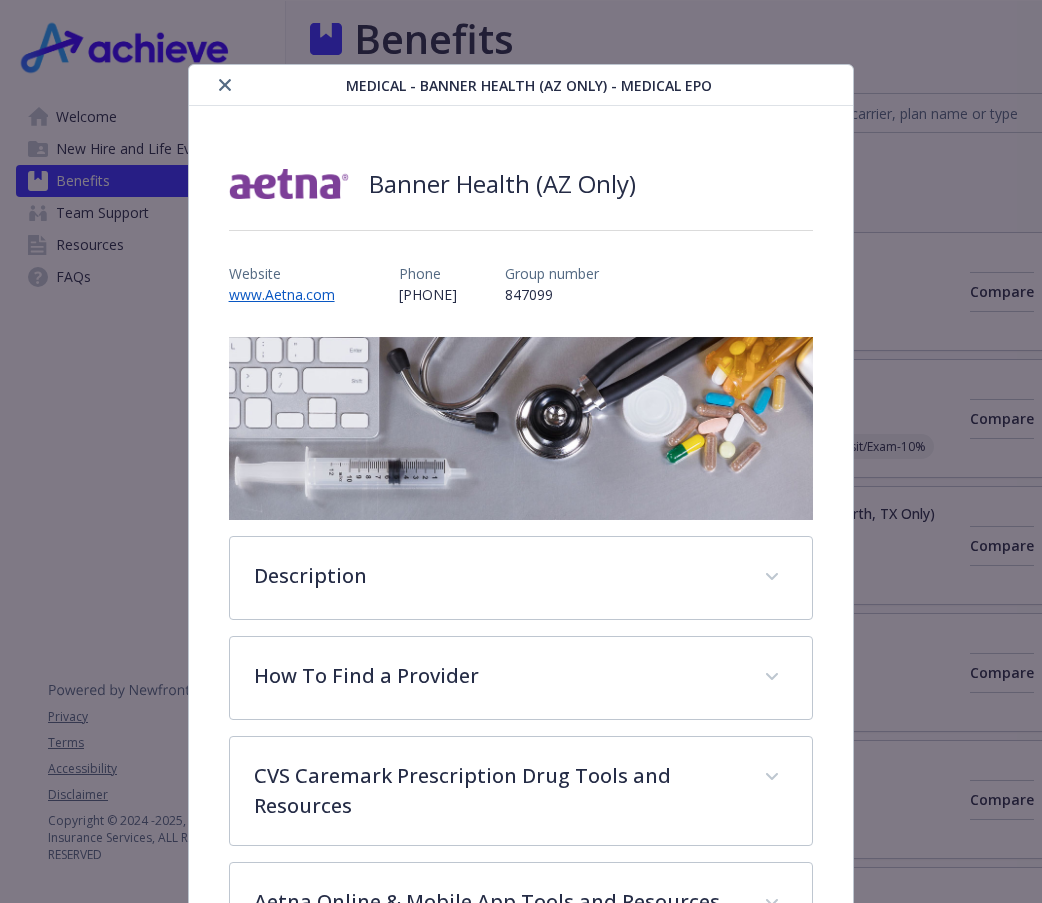 scroll, scrollTop: 100, scrollLeft: 0, axis: vertical 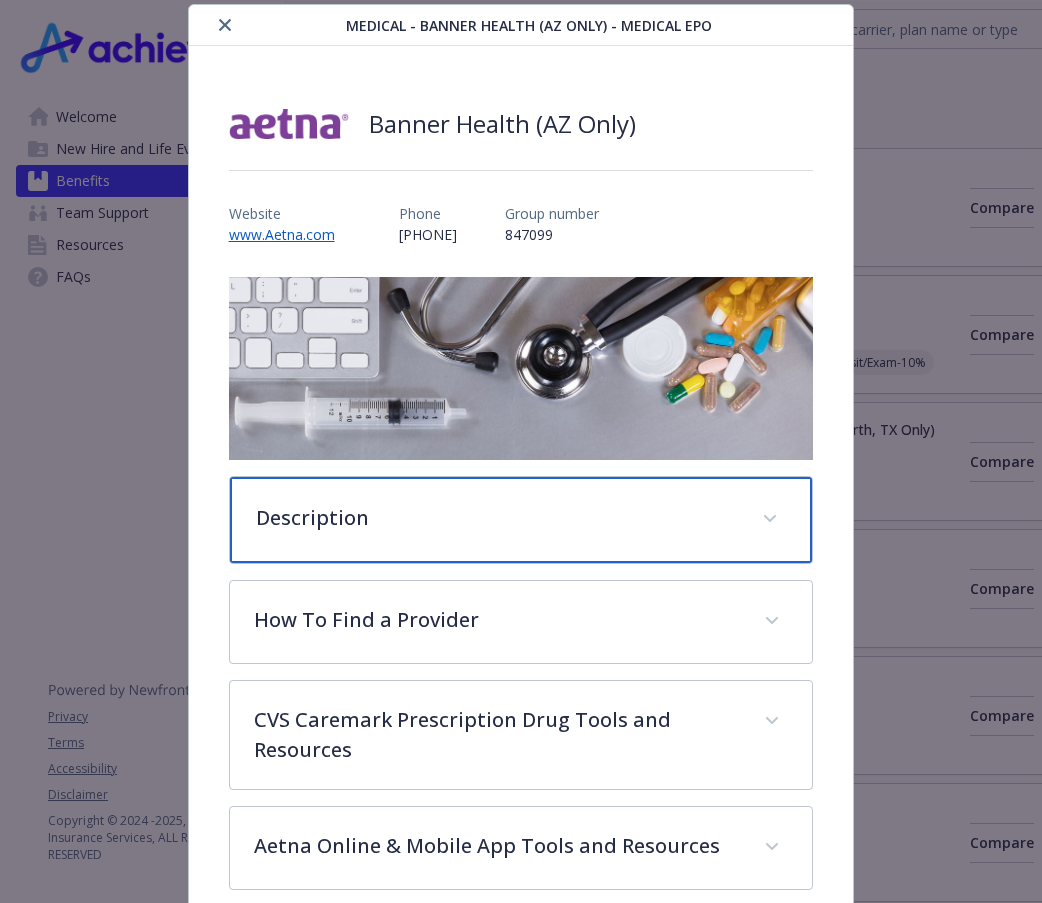 click on "Description" at bounding box center (521, 520) 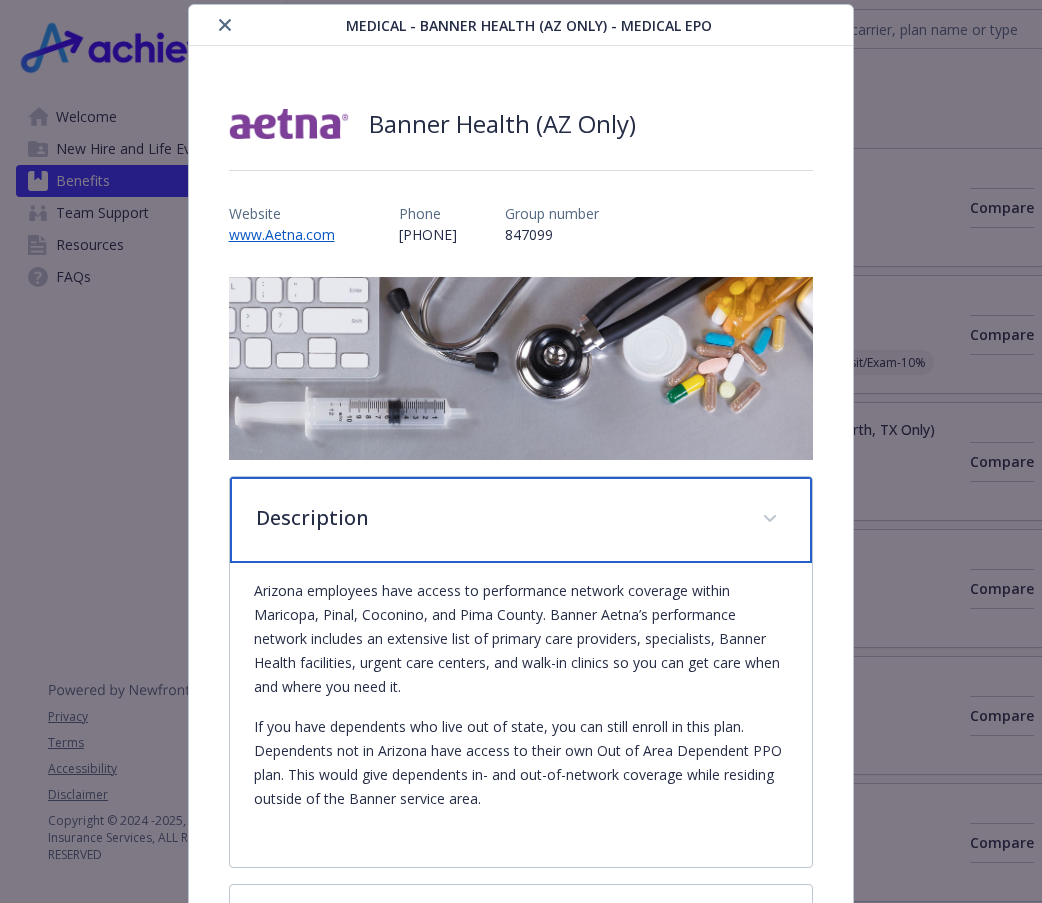 click on "Description" at bounding box center [521, 520] 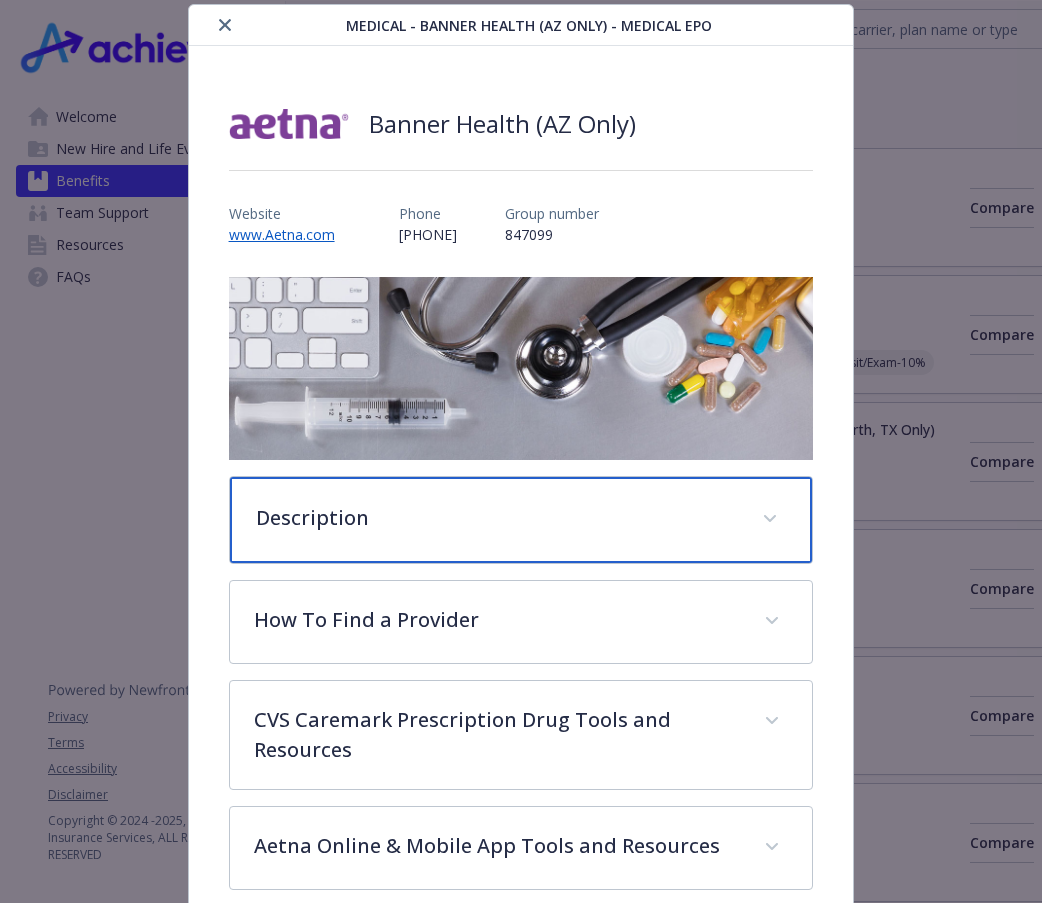 scroll, scrollTop: 160, scrollLeft: 0, axis: vertical 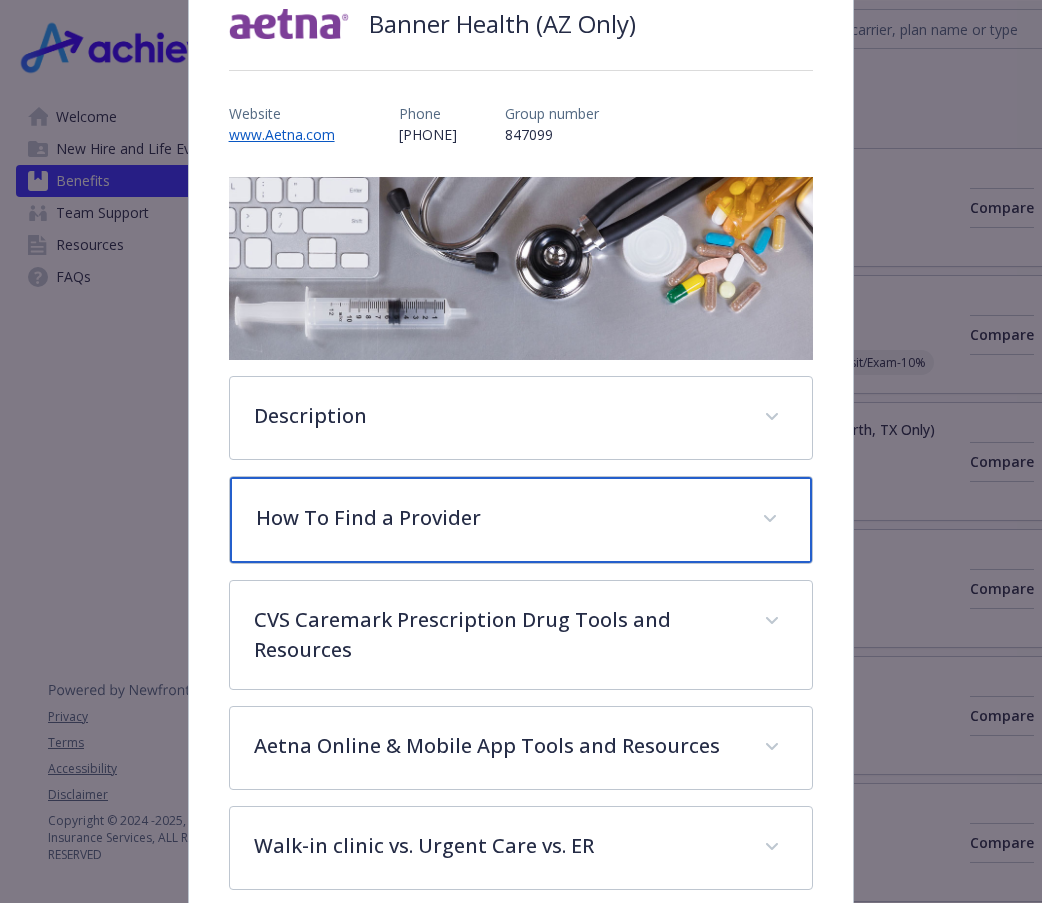 click on "How To Find a Provider" at bounding box center [521, 520] 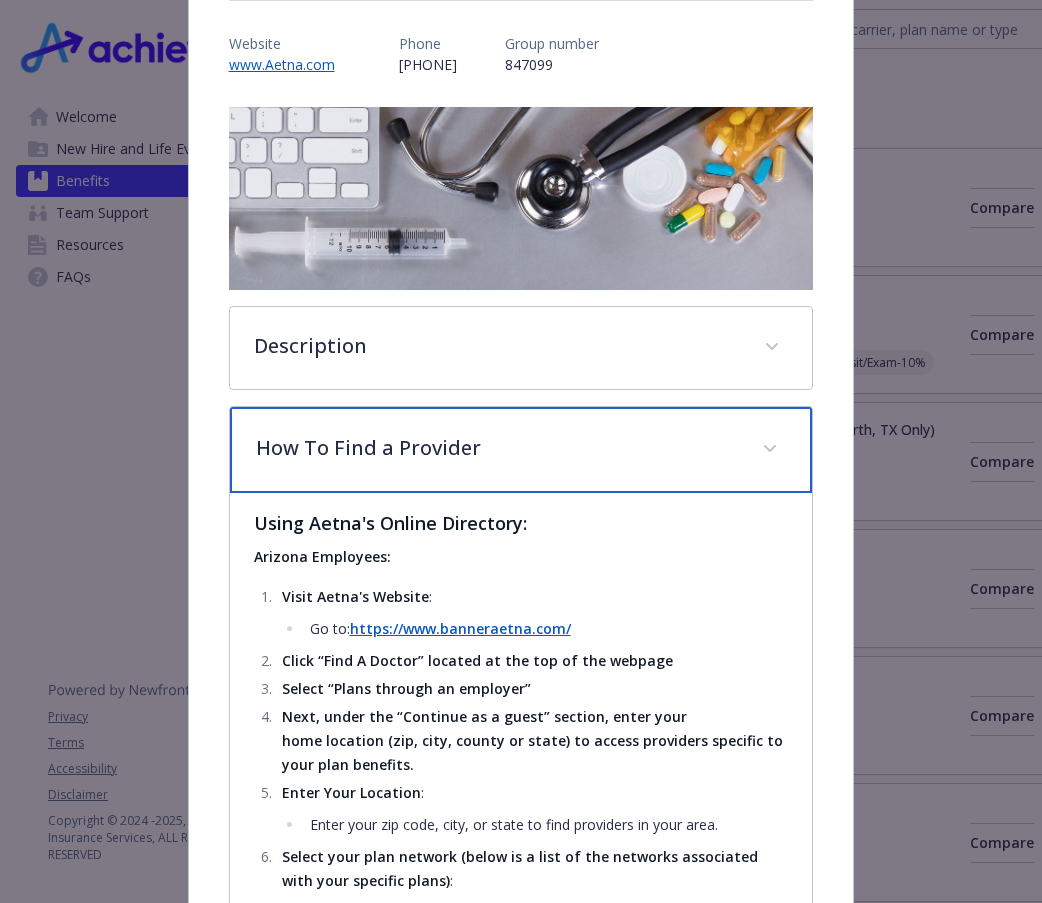scroll, scrollTop: 260, scrollLeft: 0, axis: vertical 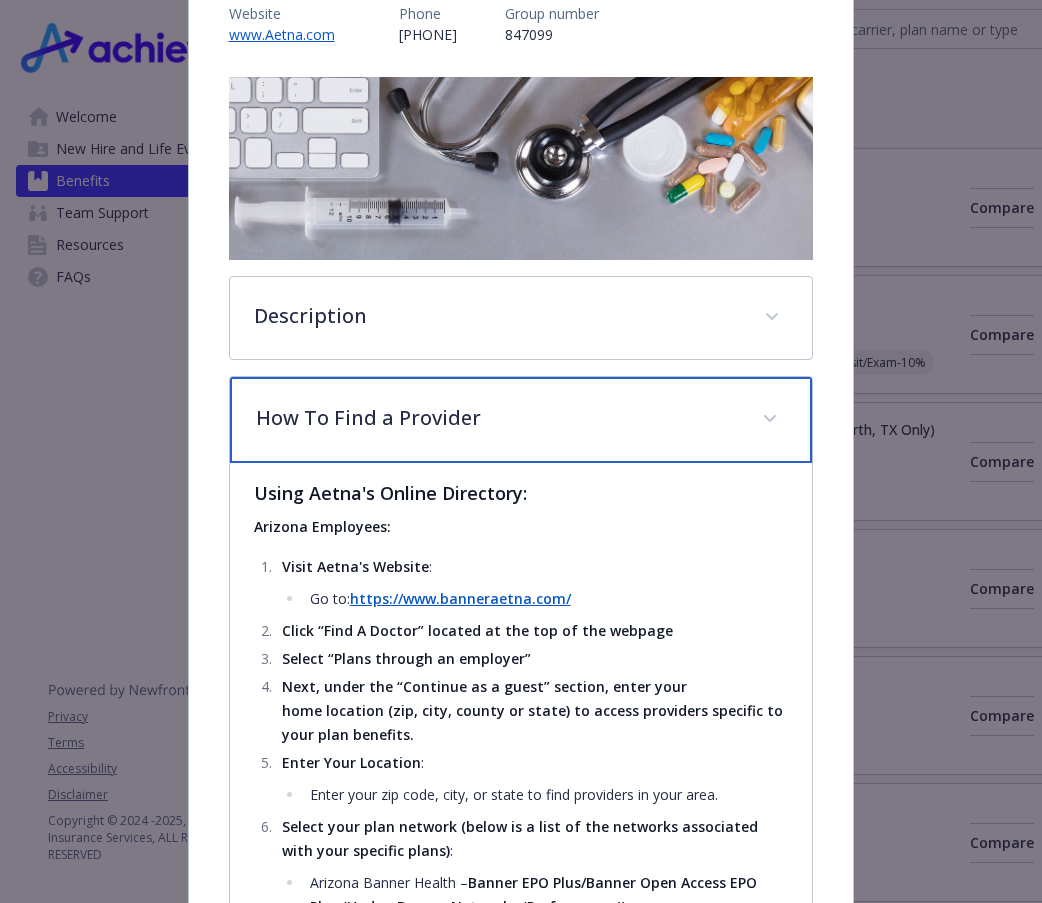 click on "How To Find a Provider" at bounding box center [521, 420] 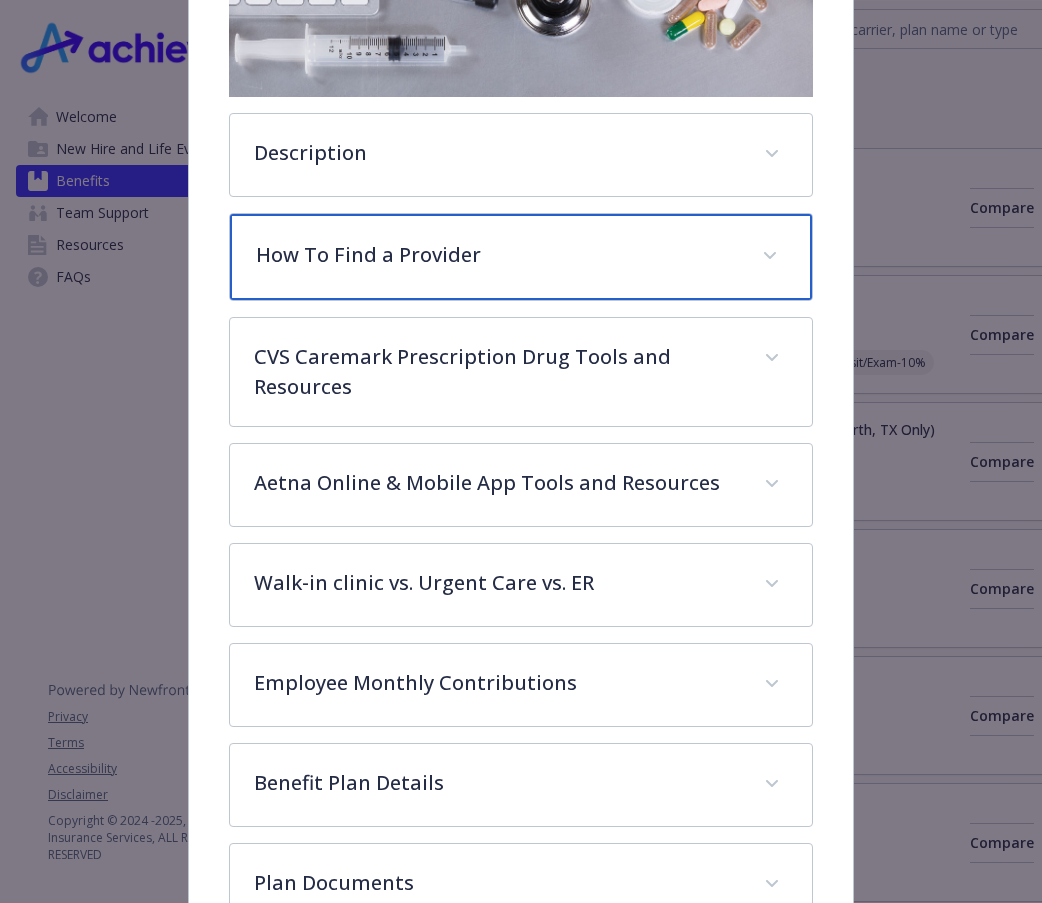 scroll, scrollTop: 360, scrollLeft: 0, axis: vertical 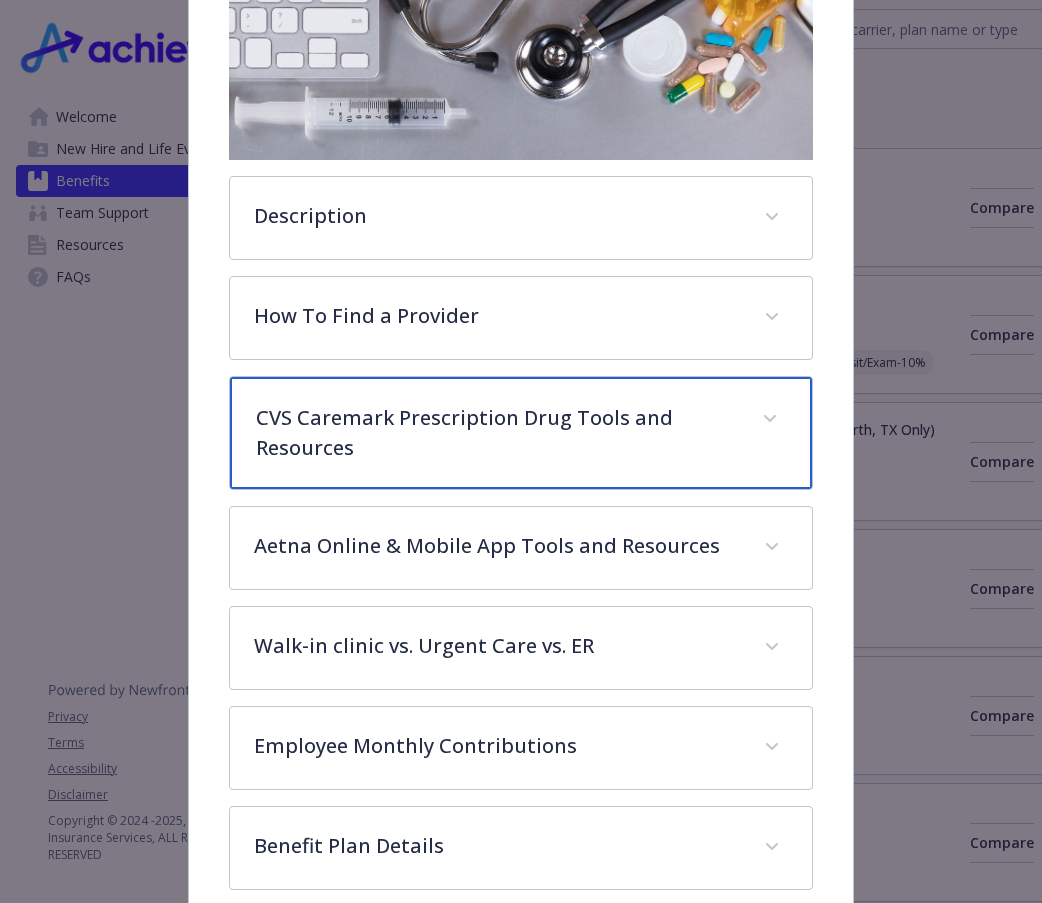 click on "CVS Caremark Prescription Drug Tools and Resources" at bounding box center (497, 433) 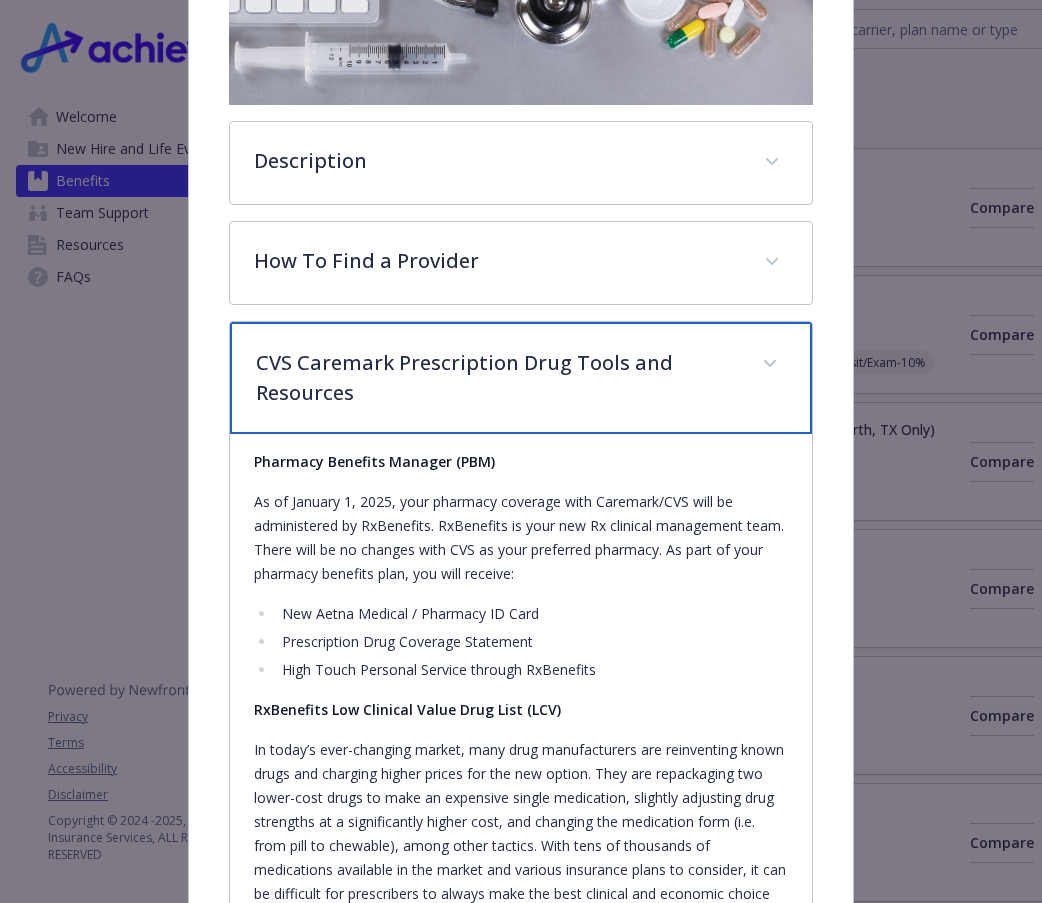scroll, scrollTop: 460, scrollLeft: 0, axis: vertical 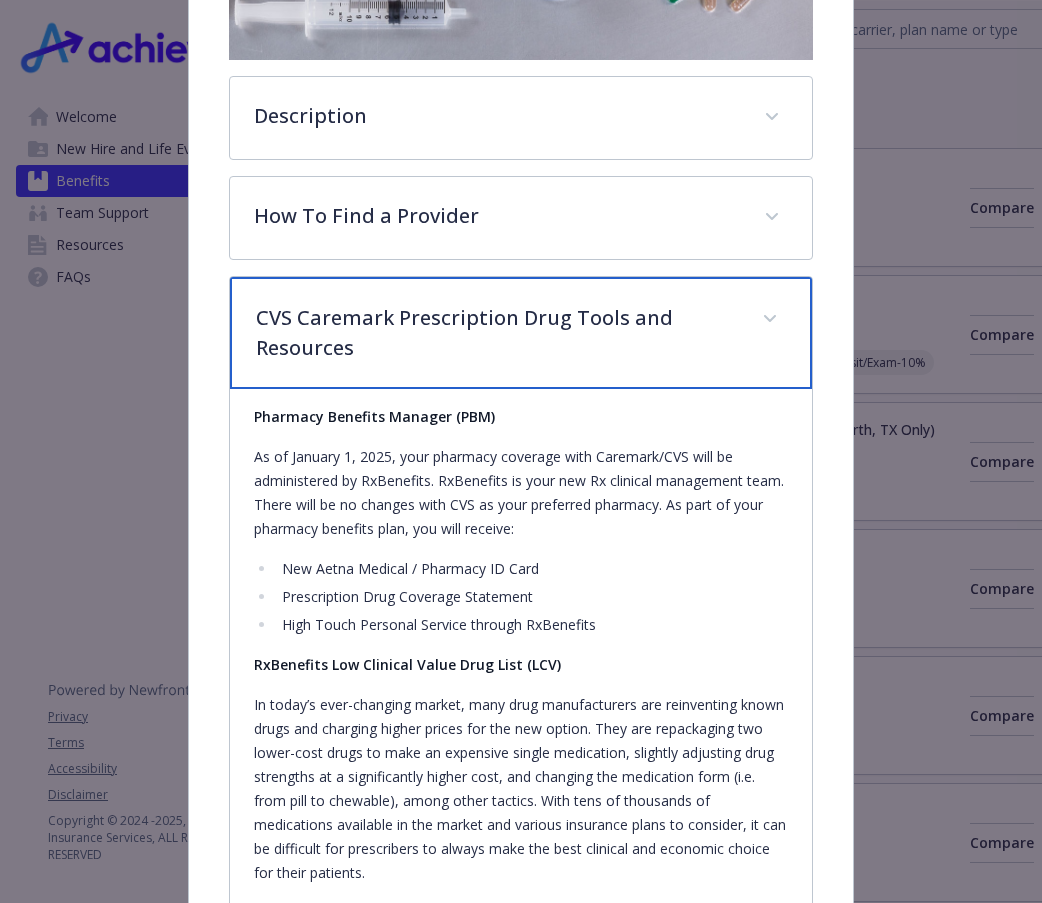 click on "CVS Caremark Prescription Drug Tools and Resources" at bounding box center (497, 333) 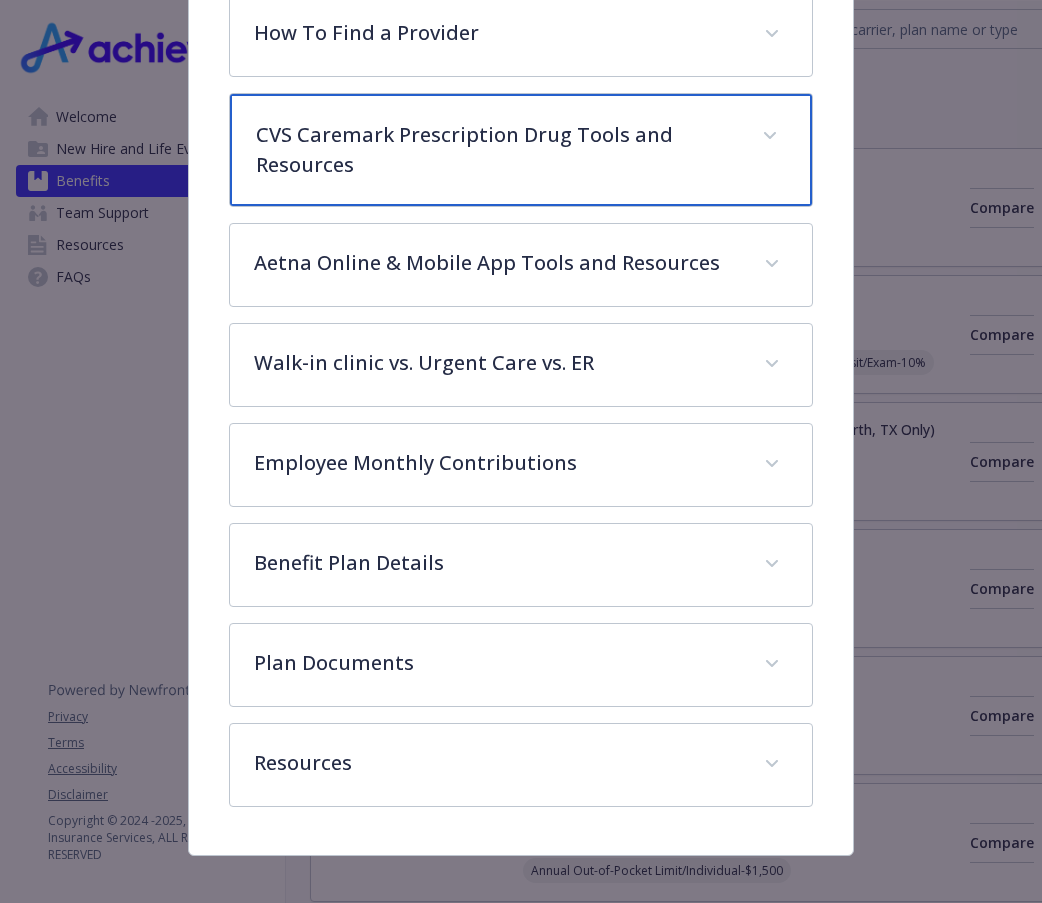 scroll, scrollTop: 657, scrollLeft: 0, axis: vertical 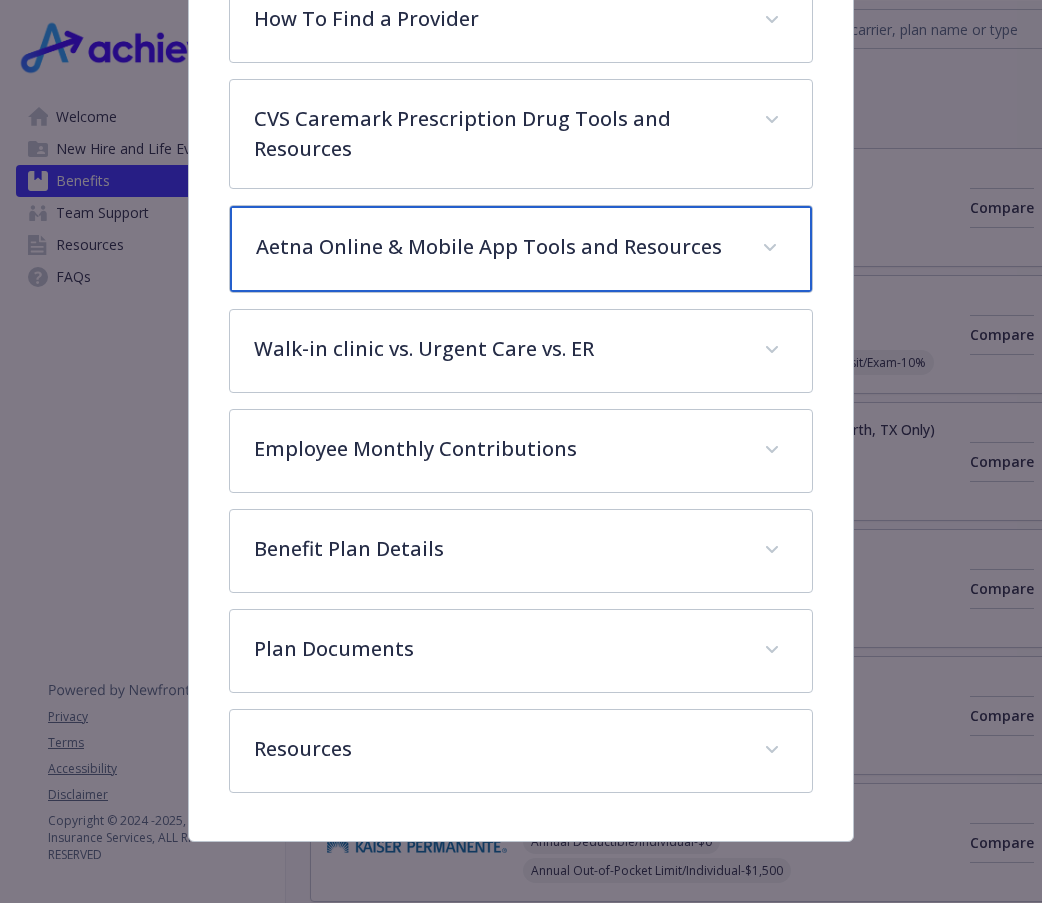 click on "Aetna Online & Mobile App Tools and Resources" at bounding box center (521, 249) 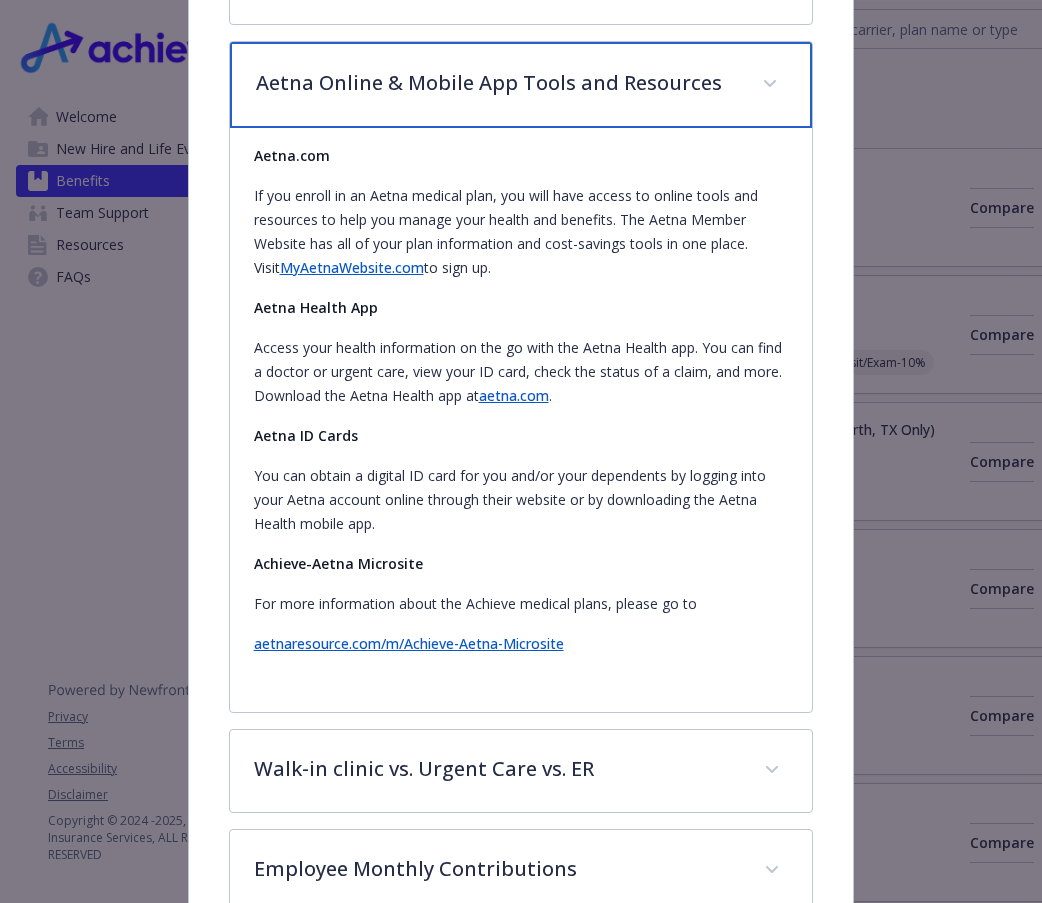 scroll, scrollTop: 857, scrollLeft: 0, axis: vertical 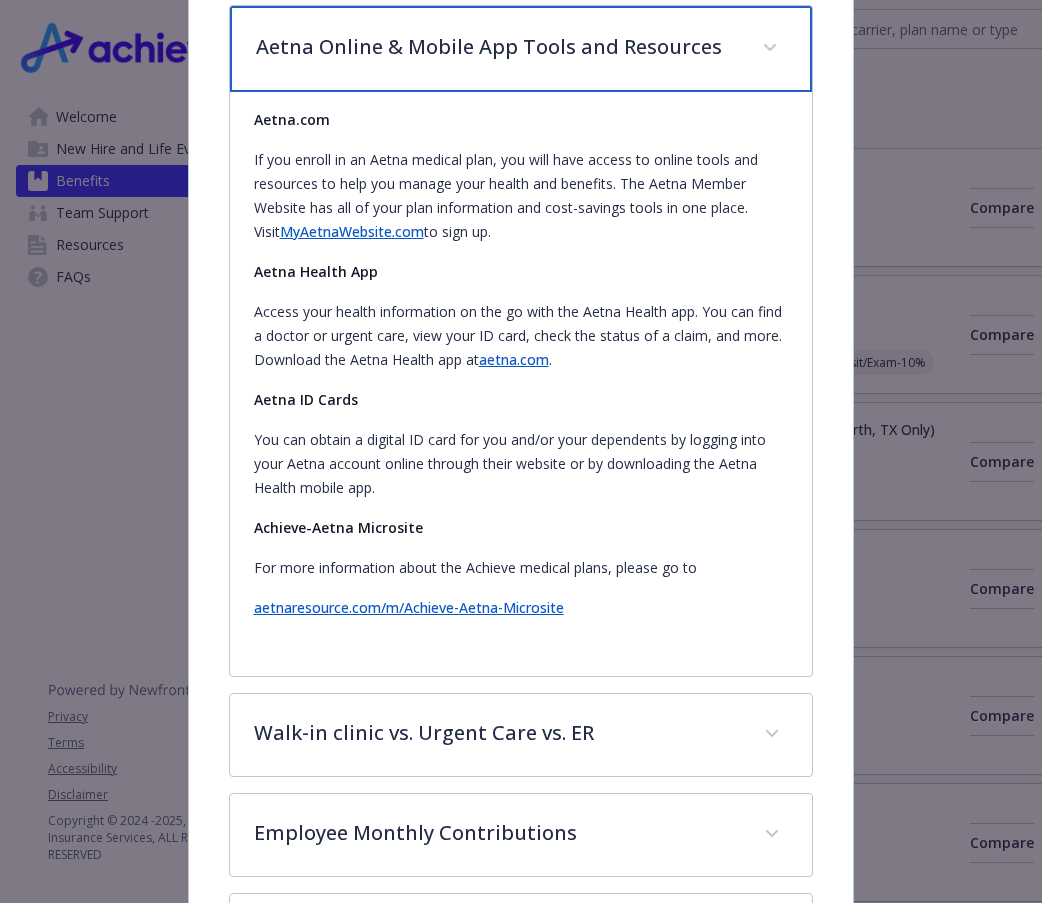 click on "Aetna Online & Mobile App Tools and Resources" at bounding box center [521, 49] 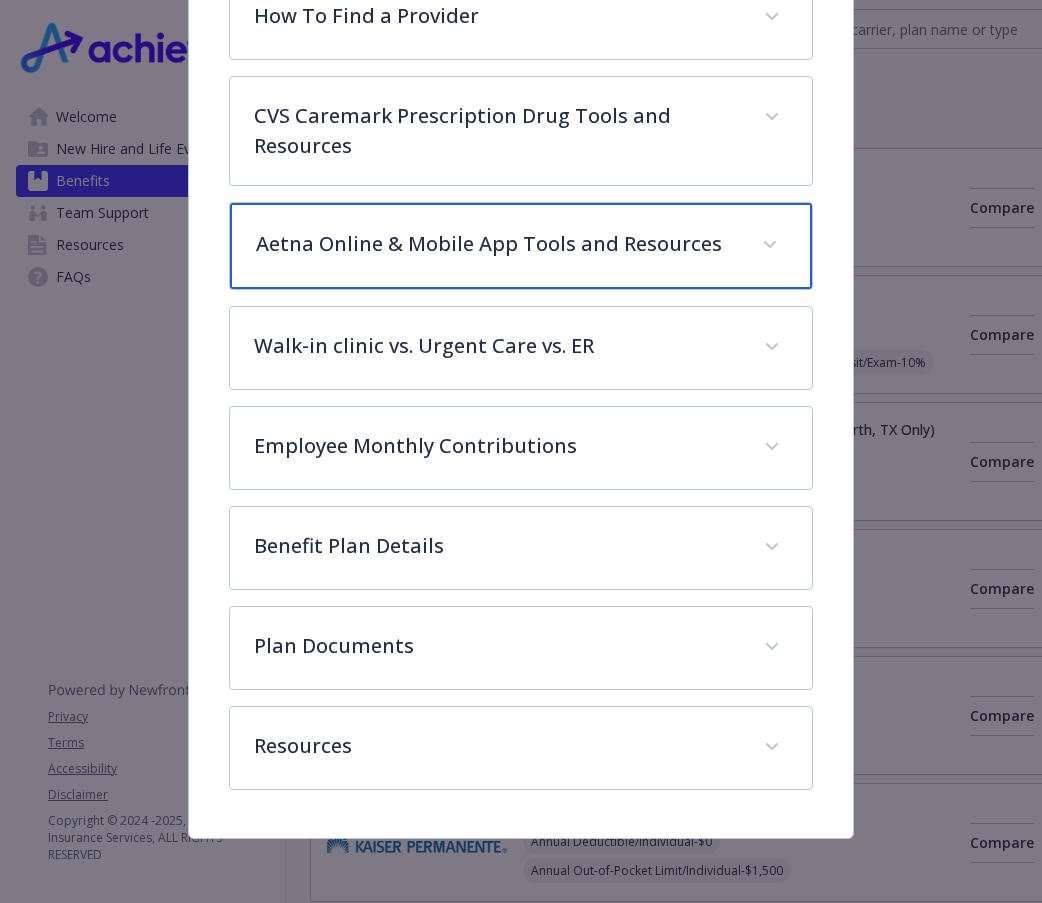 scroll, scrollTop: 657, scrollLeft: 0, axis: vertical 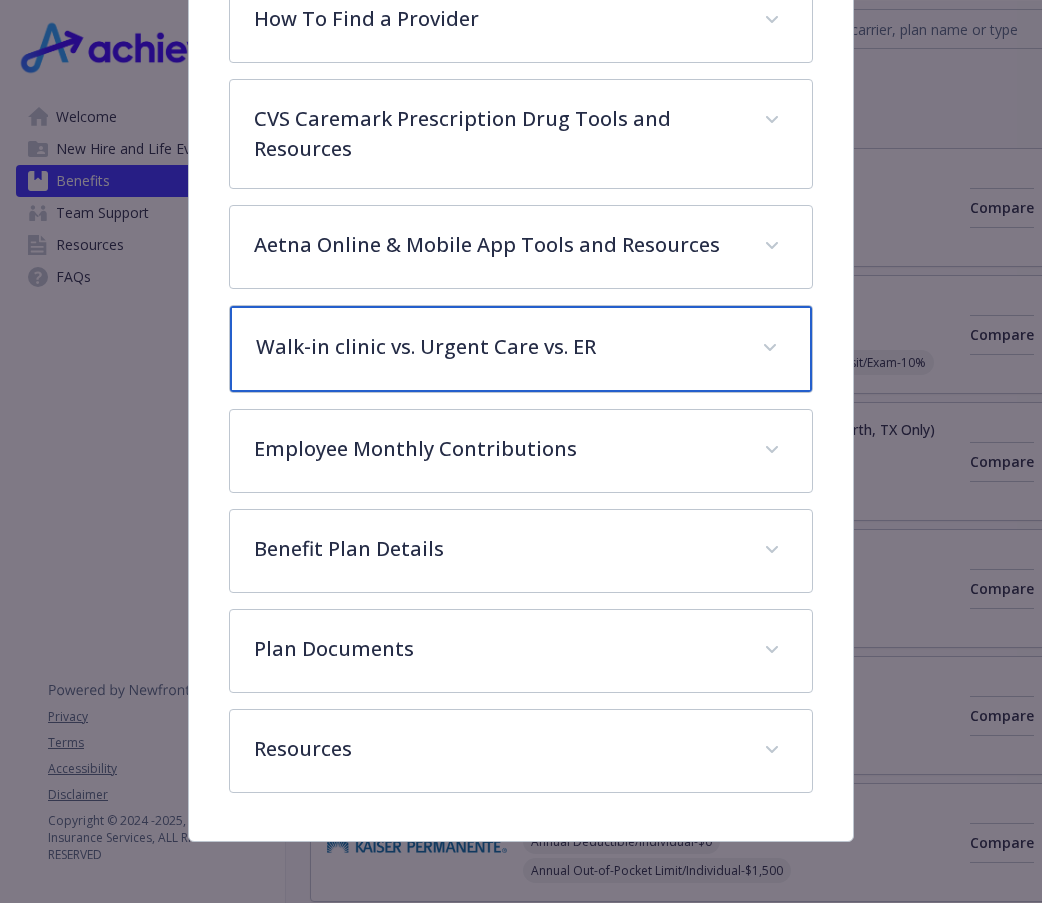 click on "Walk-in clinic vs. Urgent Care vs. ER" at bounding box center [521, 349] 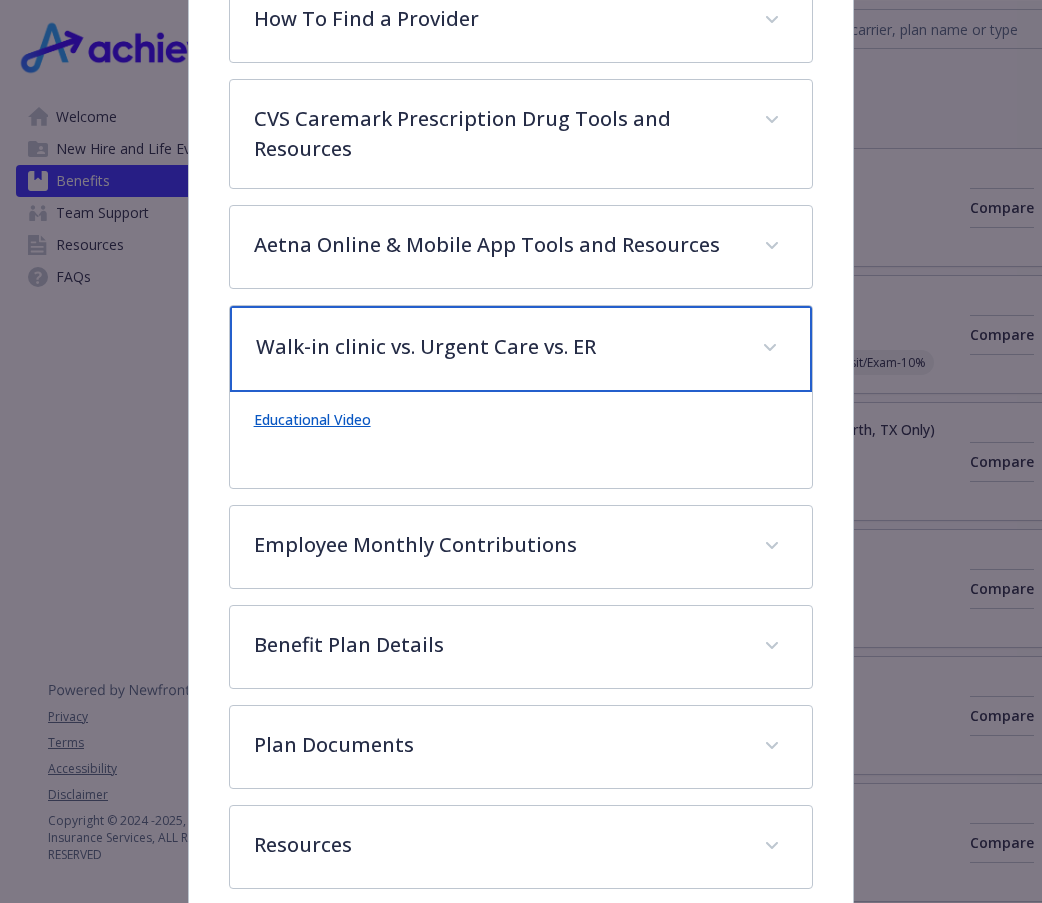scroll, scrollTop: 753, scrollLeft: 0, axis: vertical 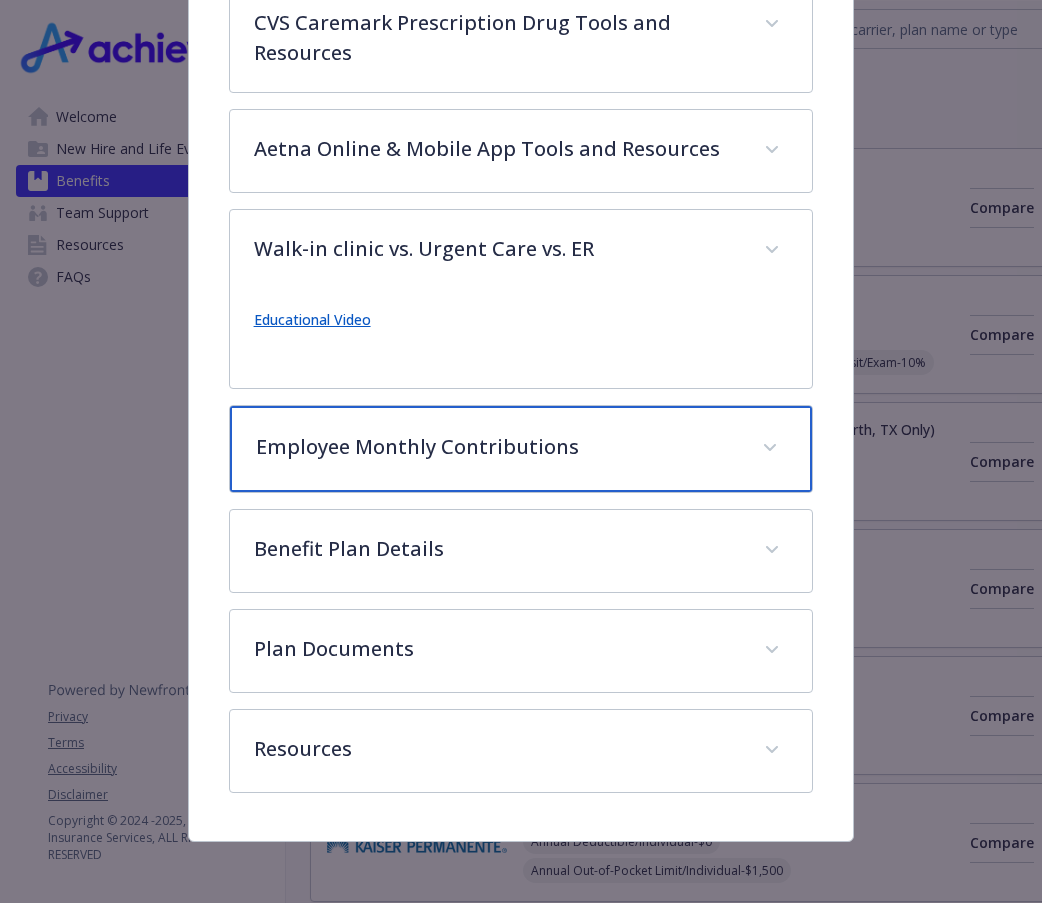 click on "Employee Monthly Contributions" at bounding box center (521, 449) 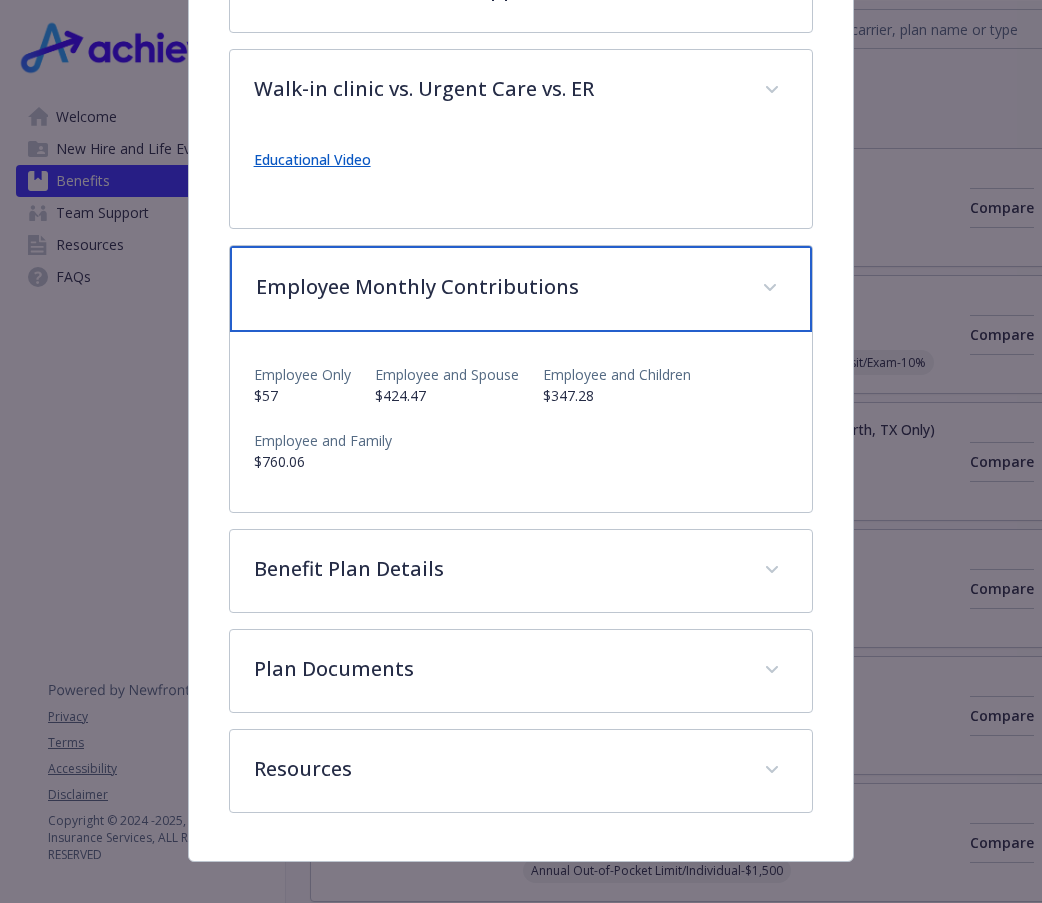 scroll, scrollTop: 933, scrollLeft: 0, axis: vertical 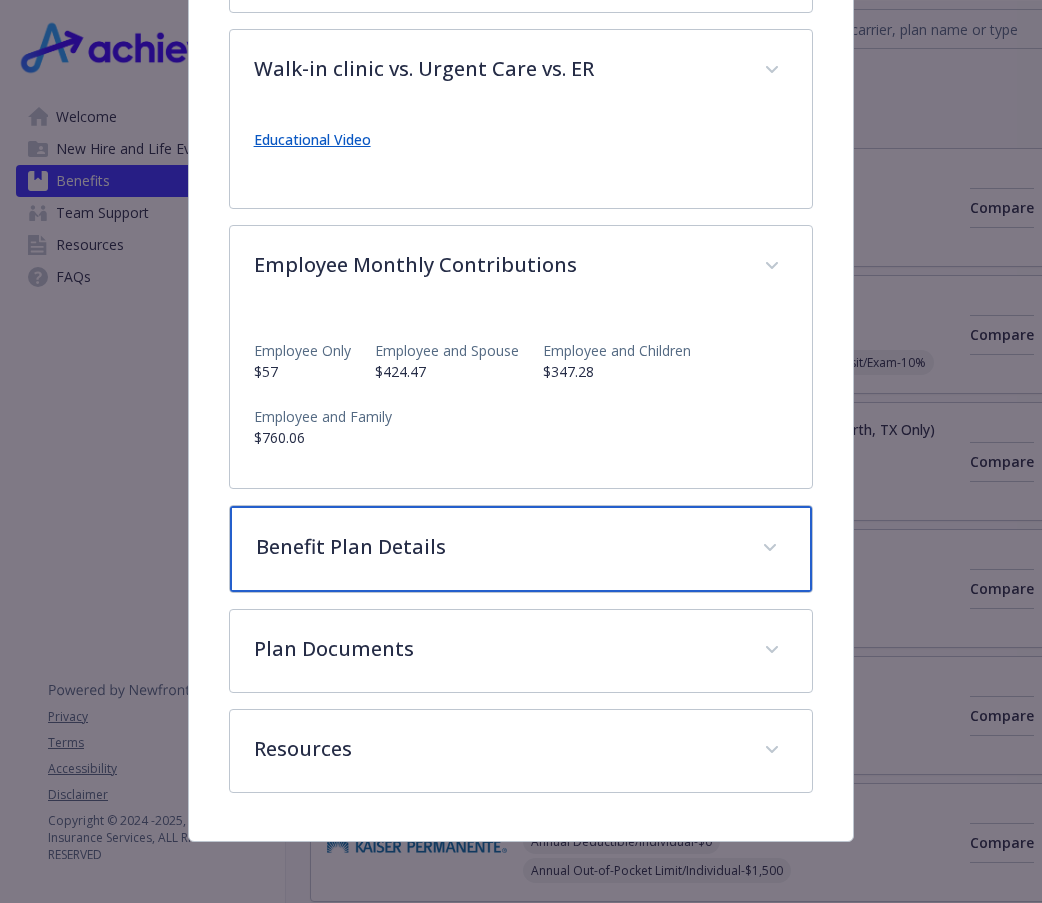 click on "Benefit Plan Details" at bounding box center [521, 549] 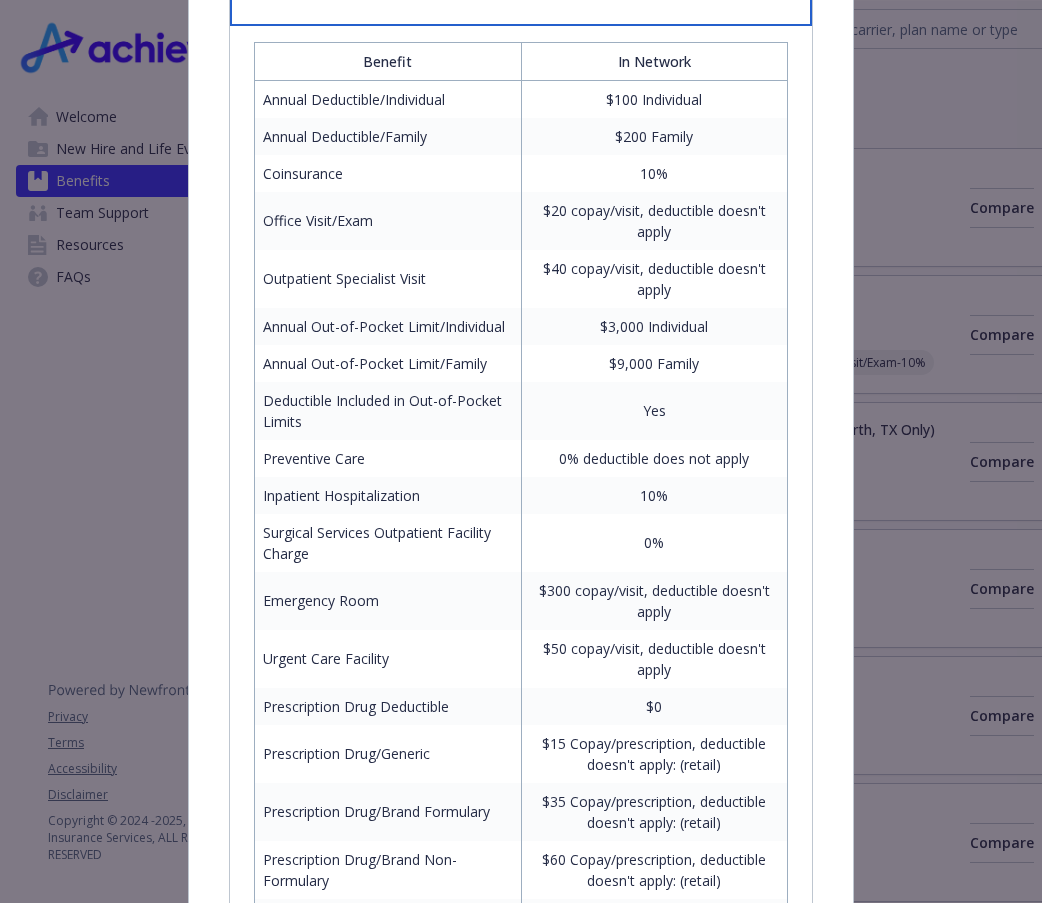 scroll, scrollTop: 1533, scrollLeft: 0, axis: vertical 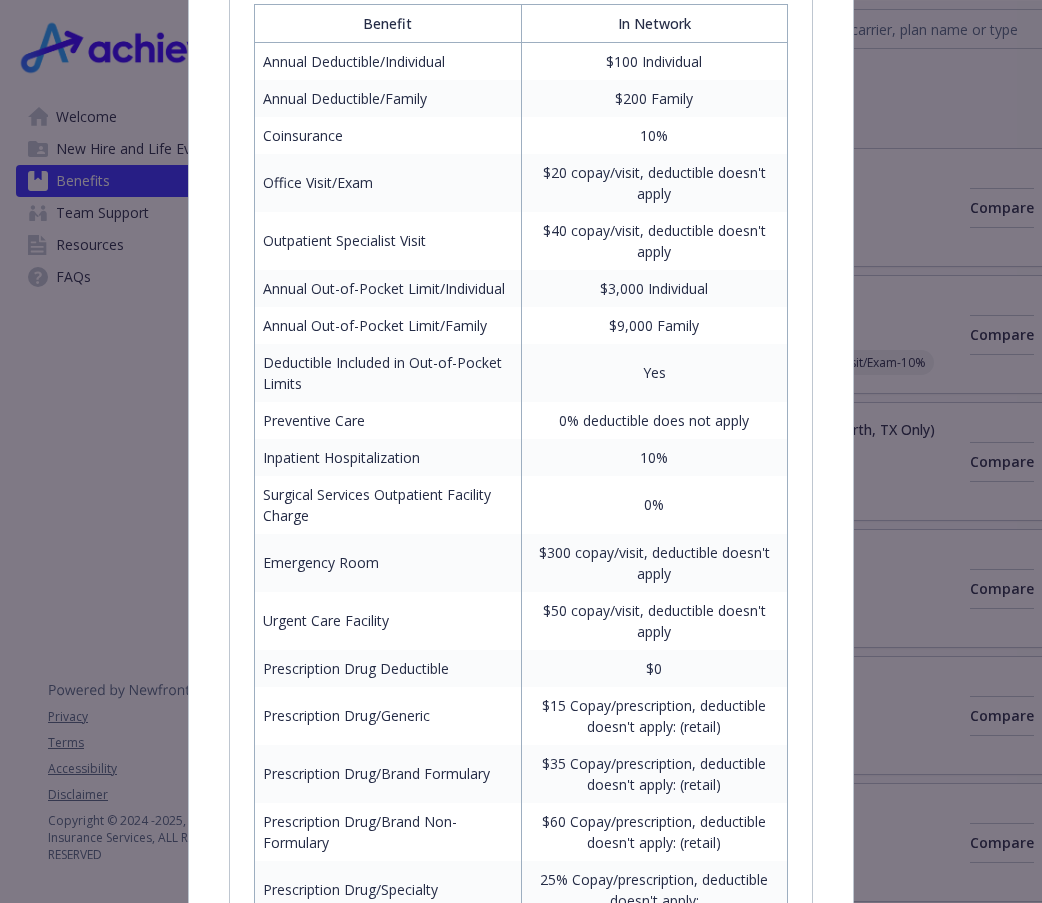 click on "Annual Out-of-Pocket Limit/Individual" at bounding box center (387, 288) 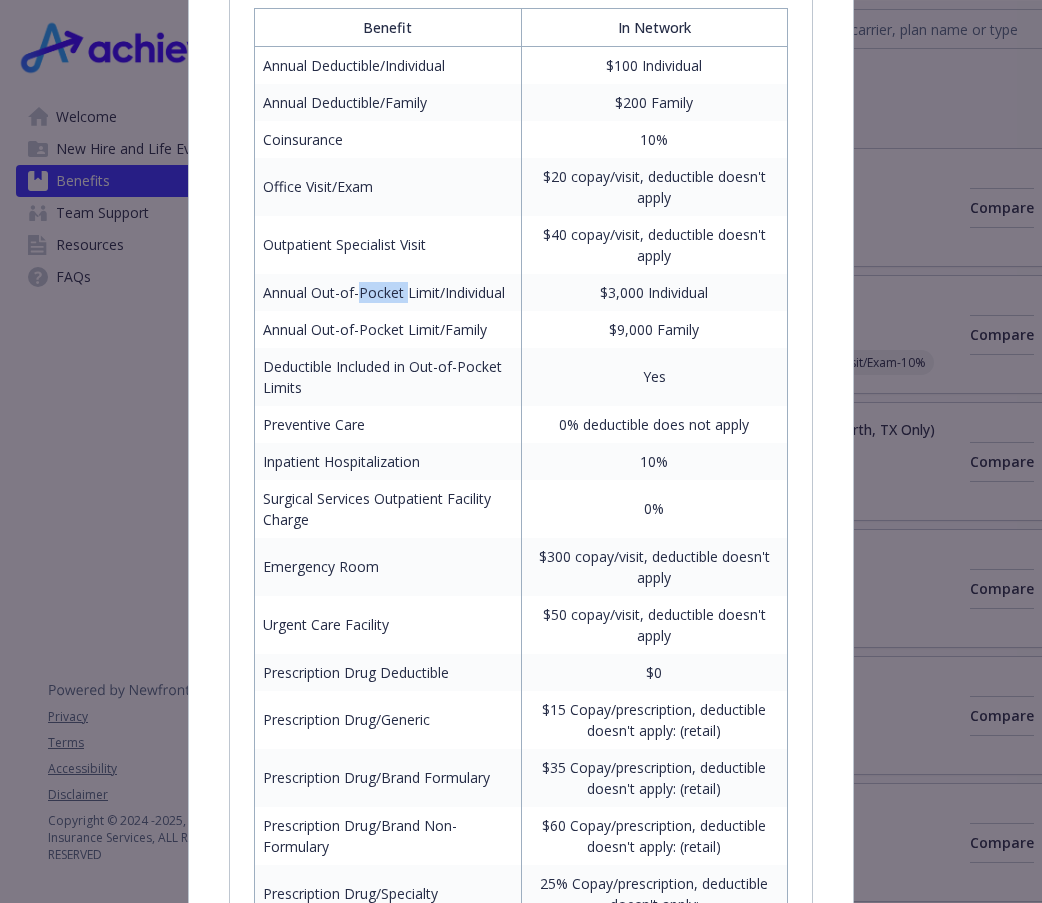 click on "Annual Out-of-Pocket Limit/Individual" at bounding box center (387, 292) 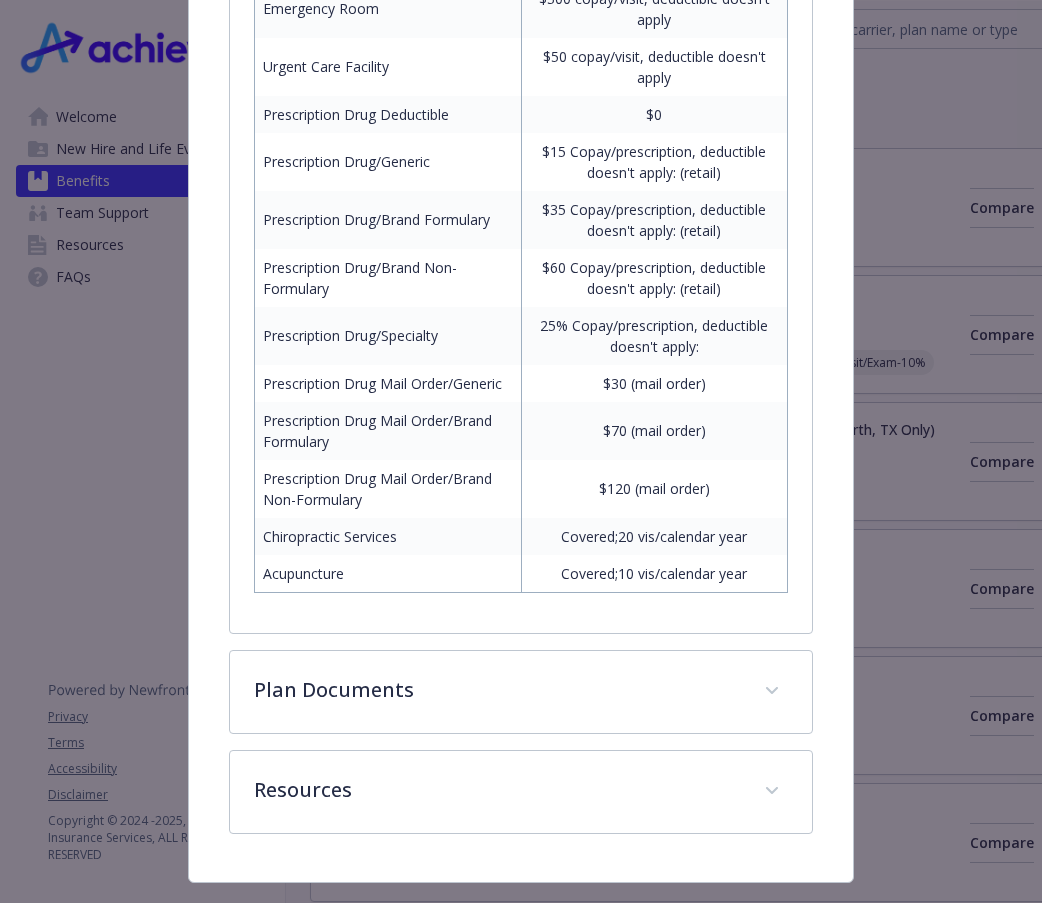 scroll, scrollTop: 2128, scrollLeft: 0, axis: vertical 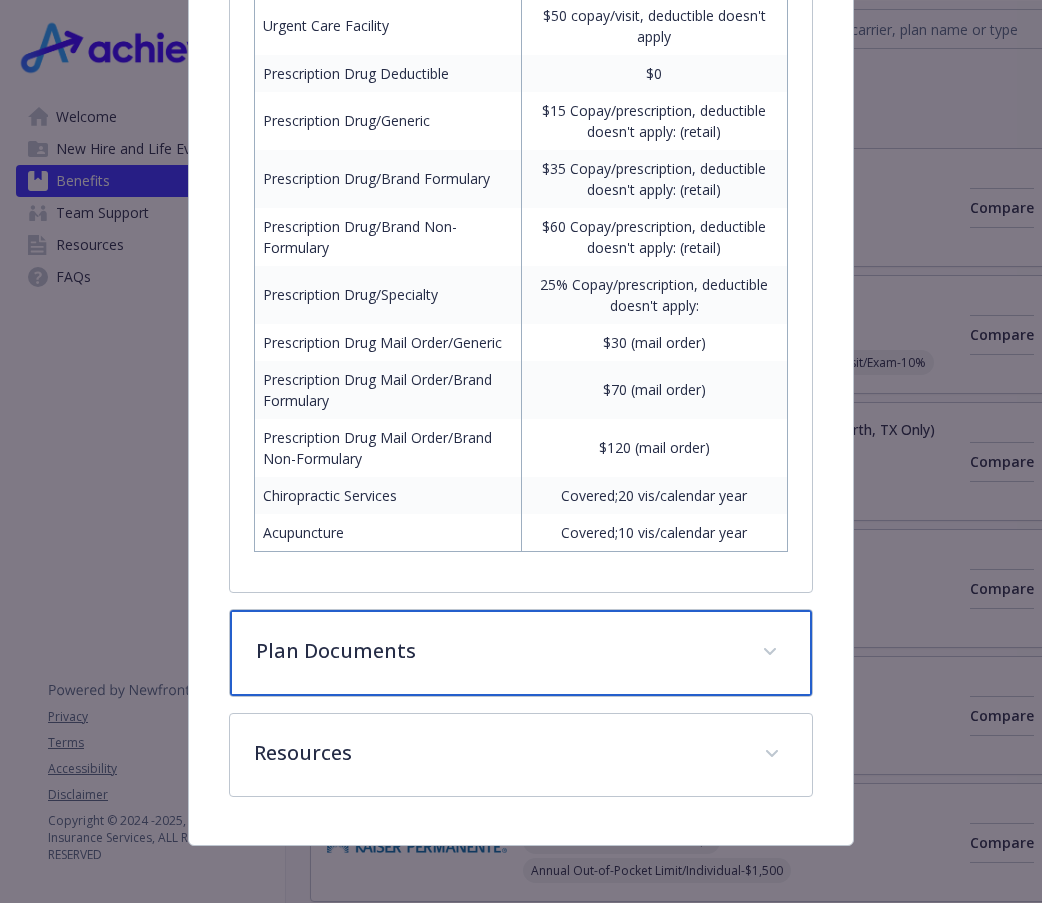click on "Plan Documents" at bounding box center [521, 653] 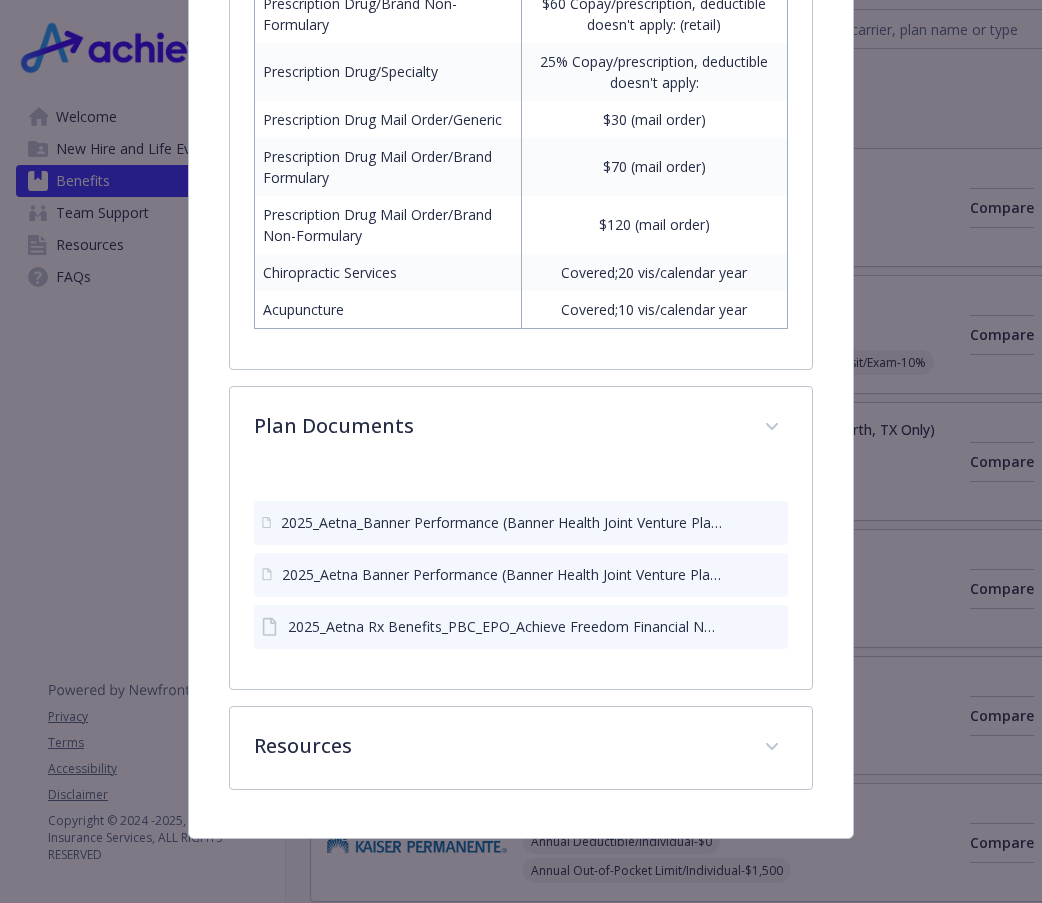 click on "2025_Aetna_Banner Performance (Banner Health Joint Venture Plan - AZ only)_Benefit Summary Freedom Financial Network Funding, LLC.pdf" at bounding box center (501, 522) 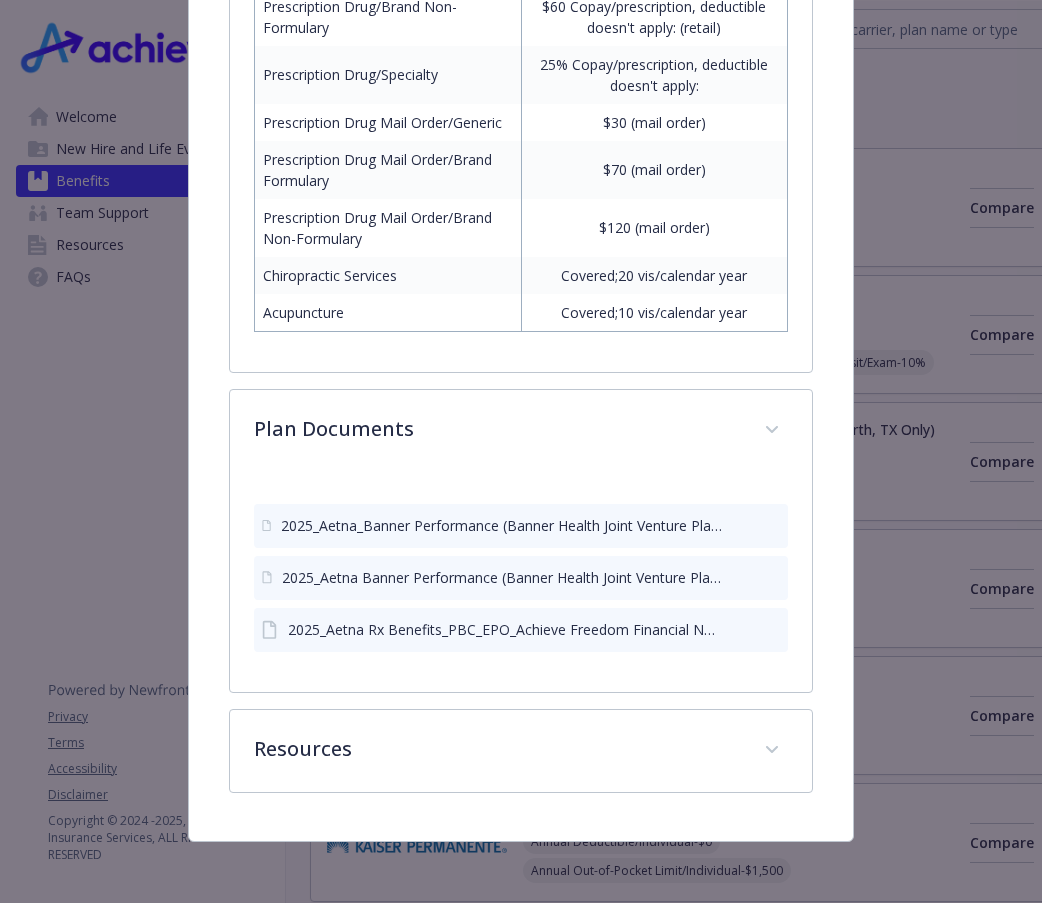 click at bounding box center [771, 525] 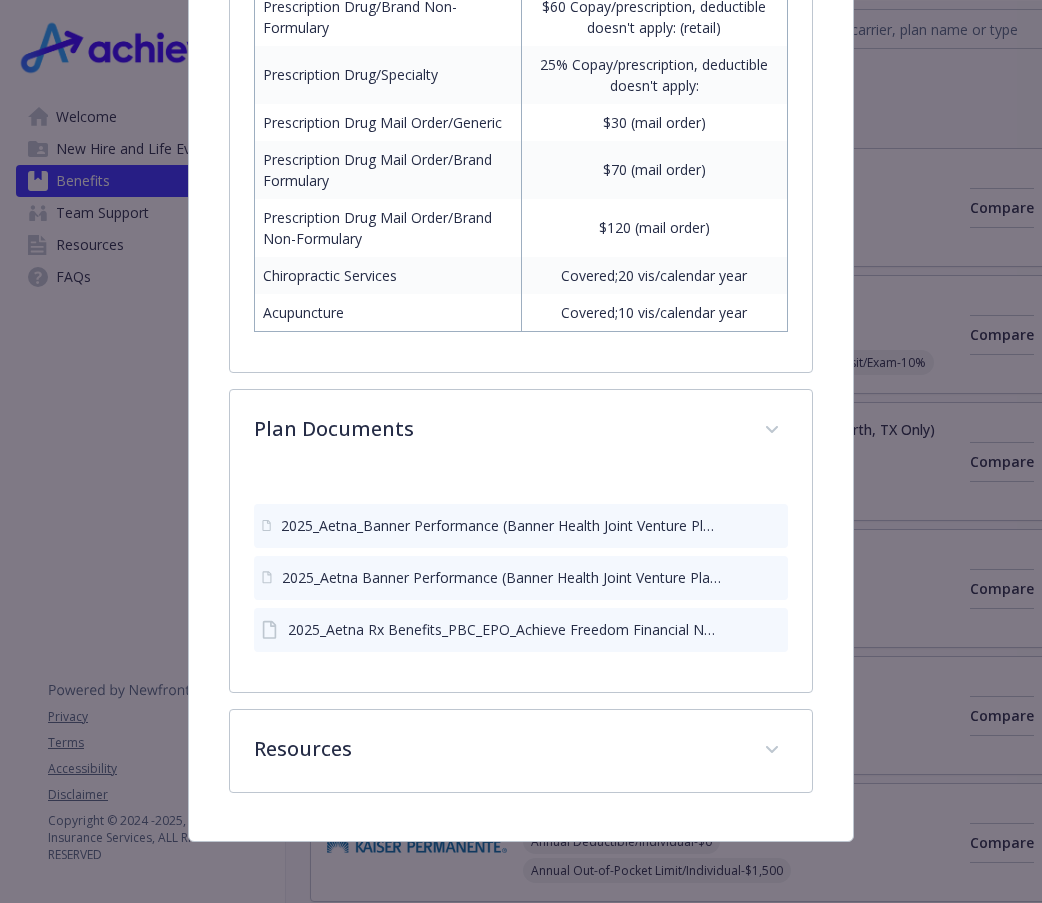 click 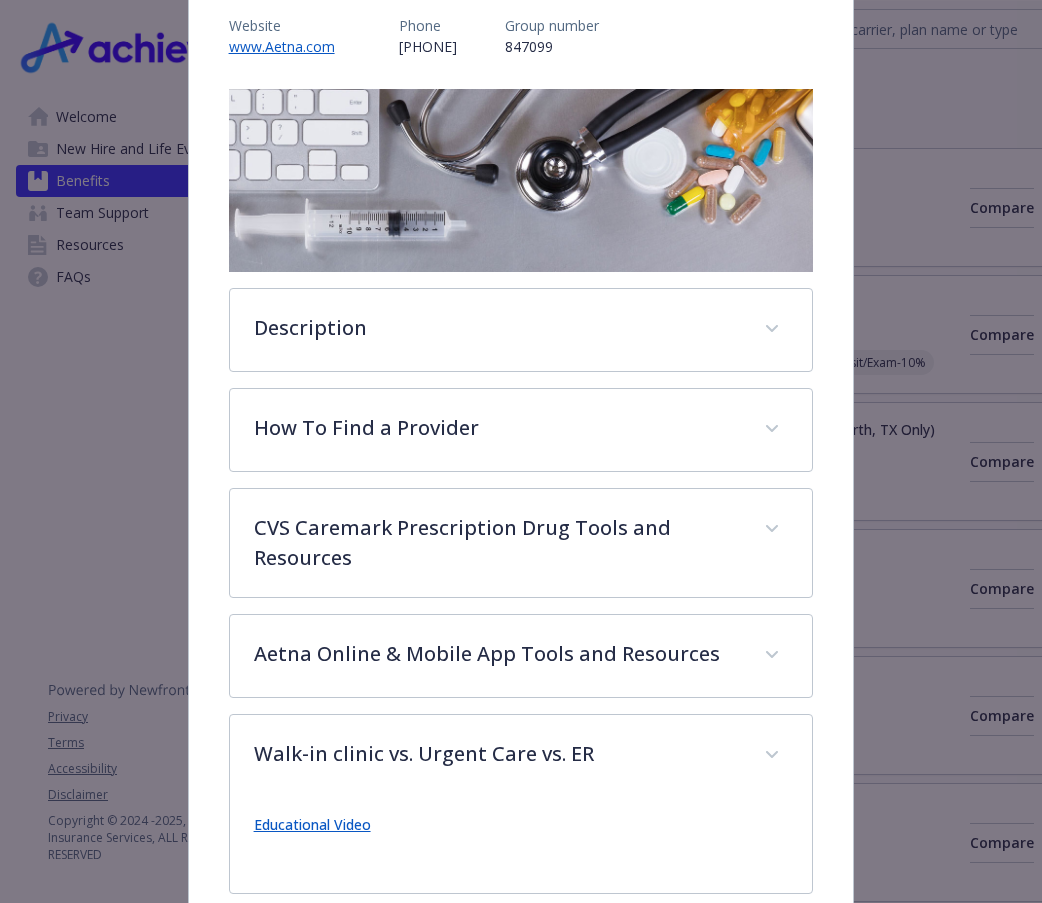 scroll, scrollTop: 0, scrollLeft: 0, axis: both 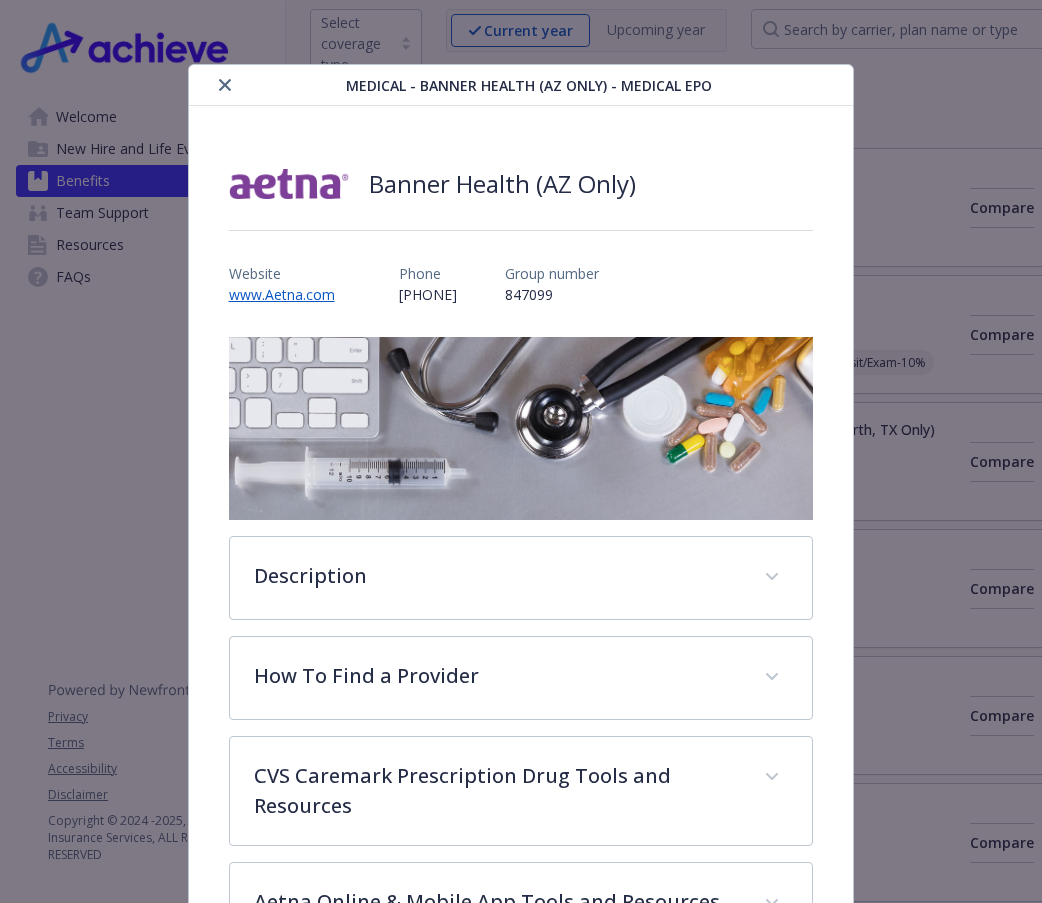 click at bounding box center [225, 85] 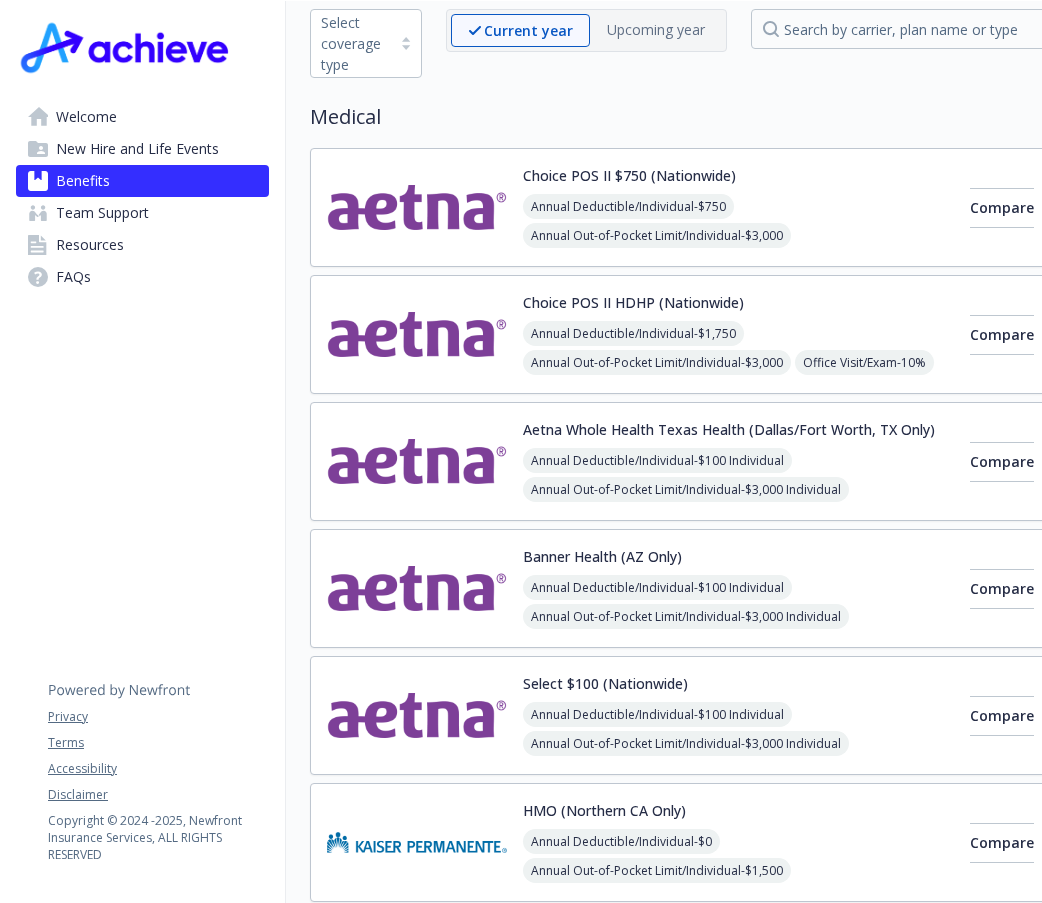 scroll, scrollTop: 500, scrollLeft: 0, axis: vertical 